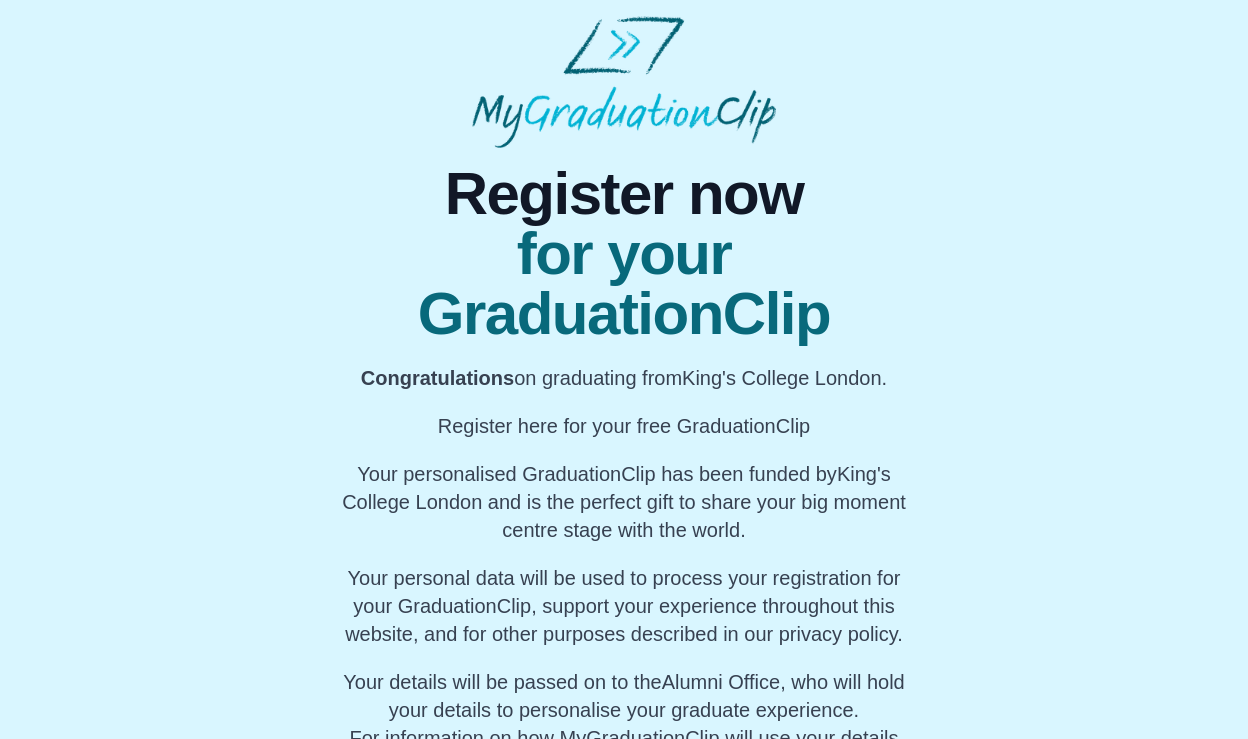 scroll, scrollTop: 107, scrollLeft: 0, axis: vertical 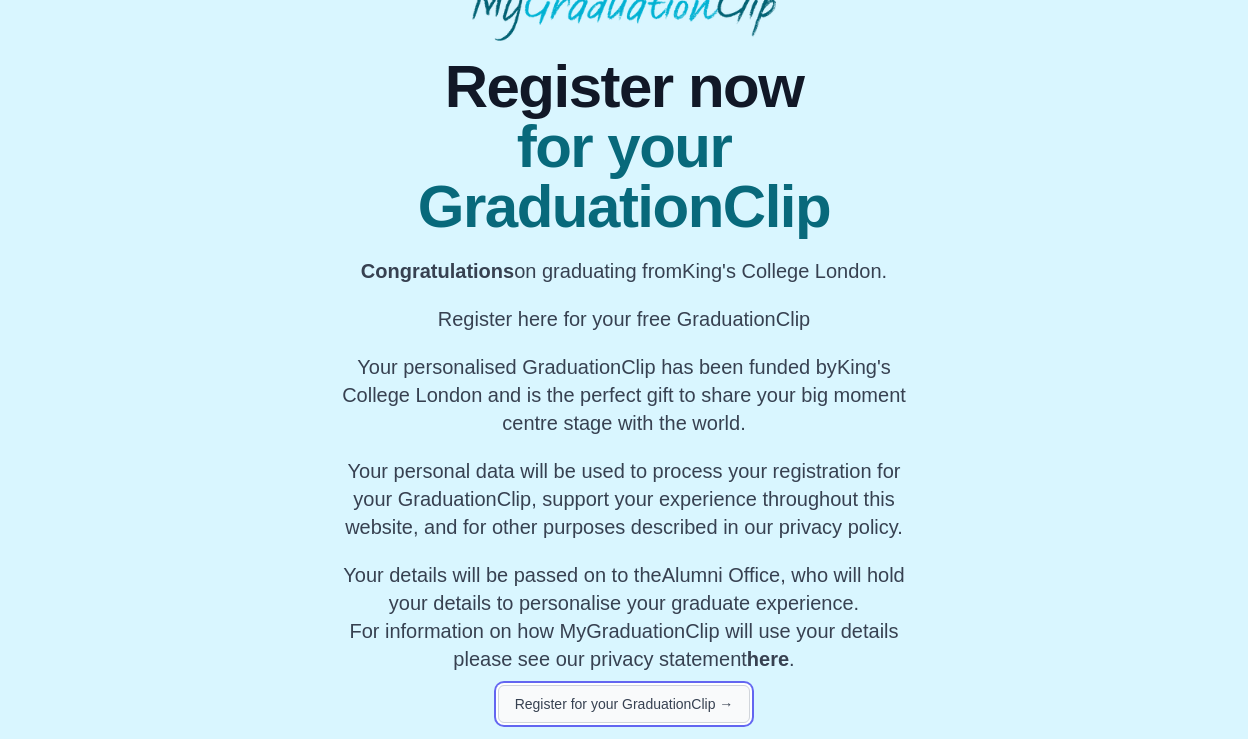 click on "Register for your GraduationClip →" at bounding box center (624, 704) 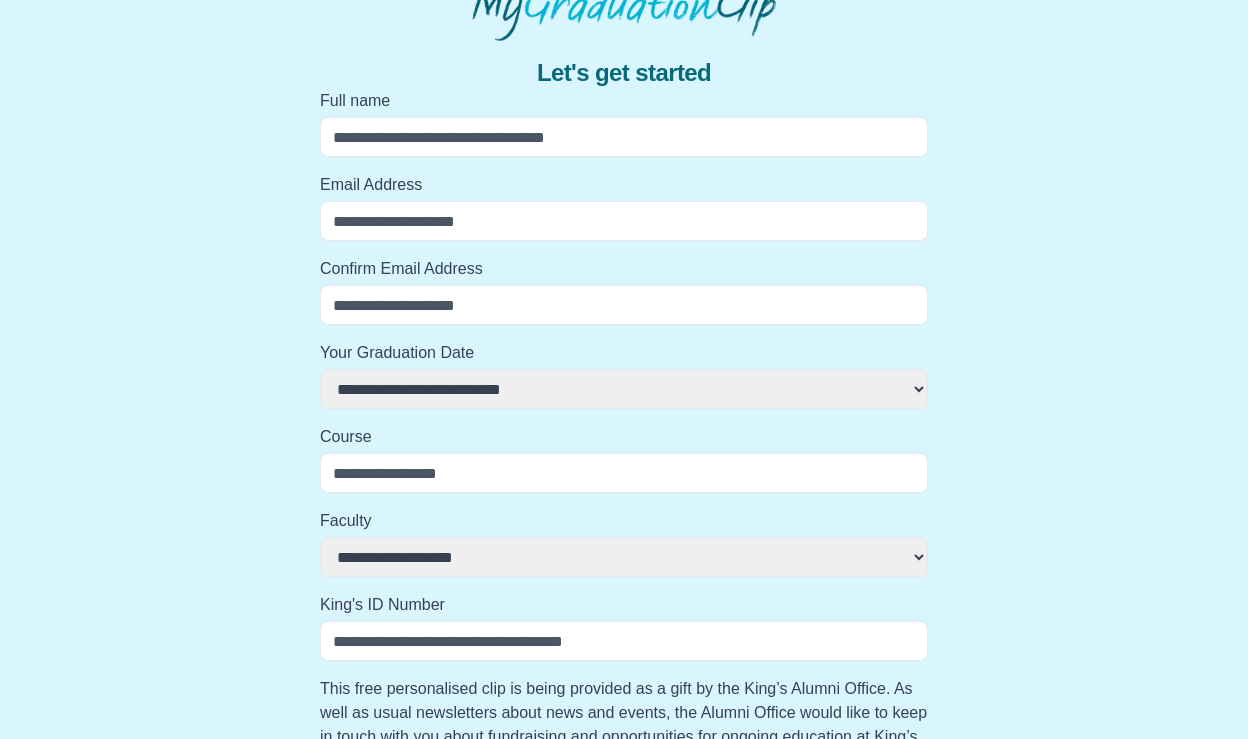 click on "Full name" at bounding box center [624, 137] 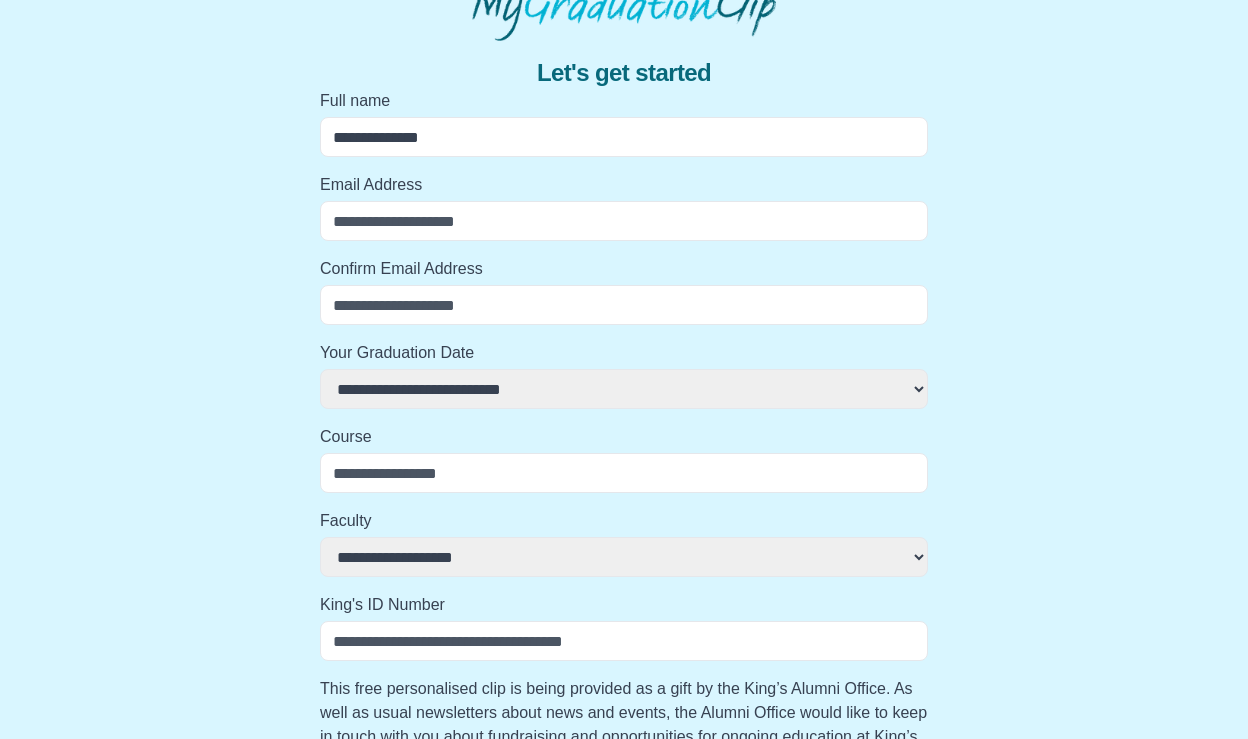 type on "**********" 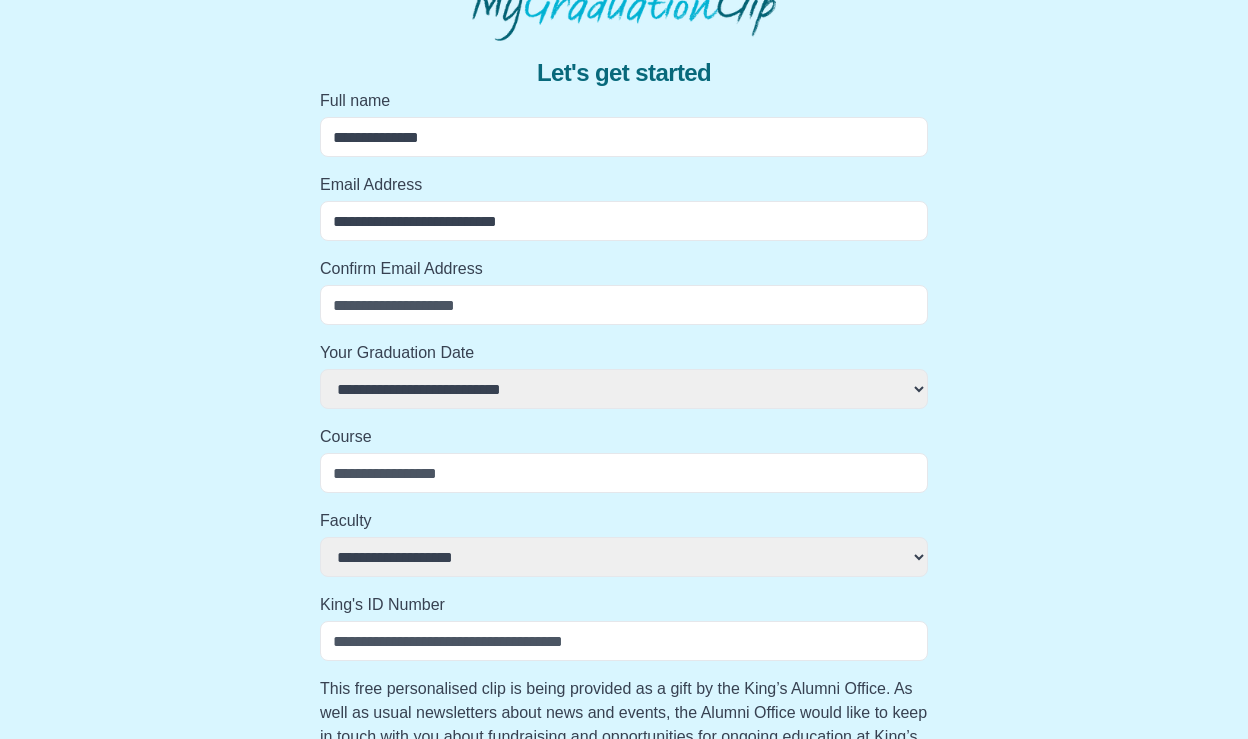 type on "**********" 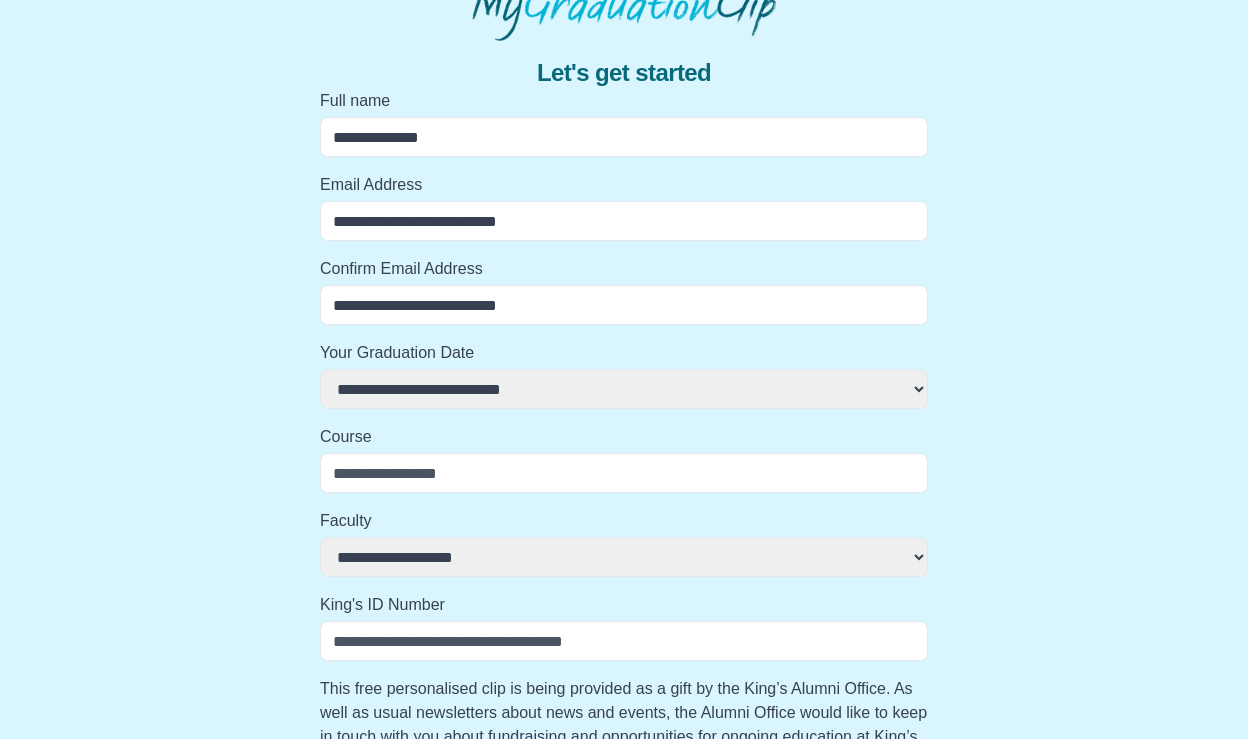 select 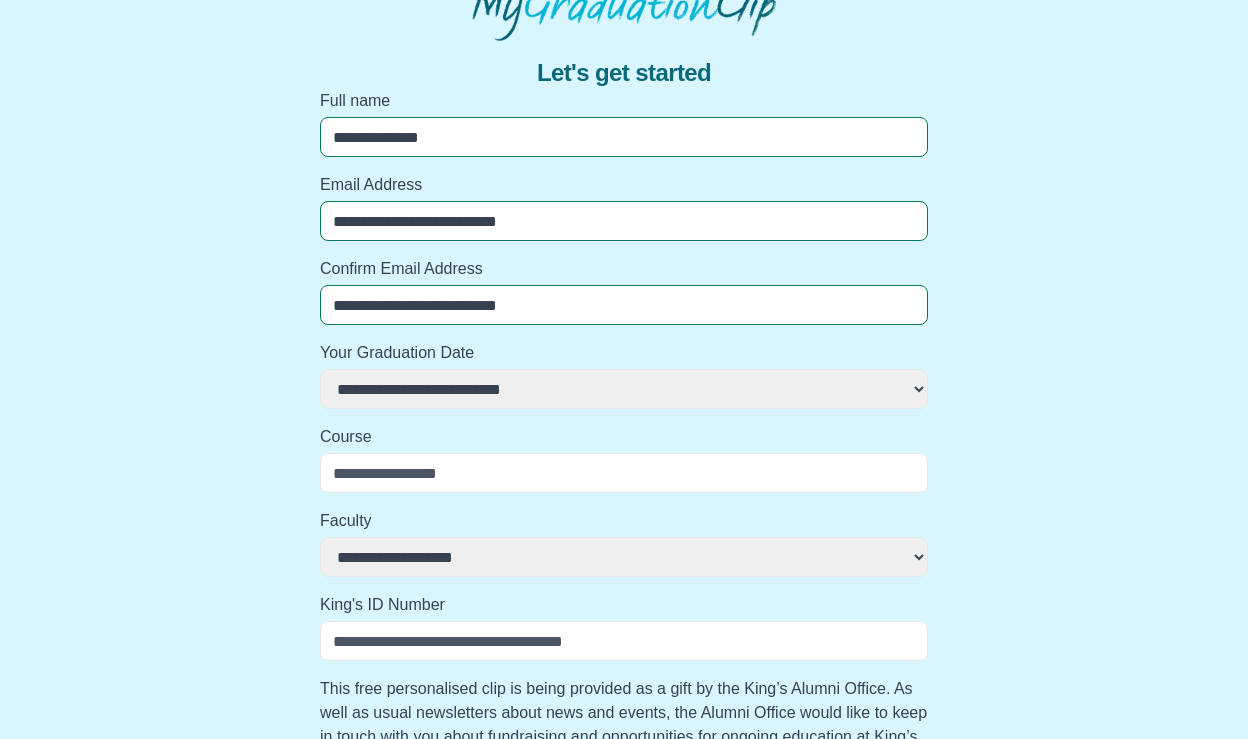 select 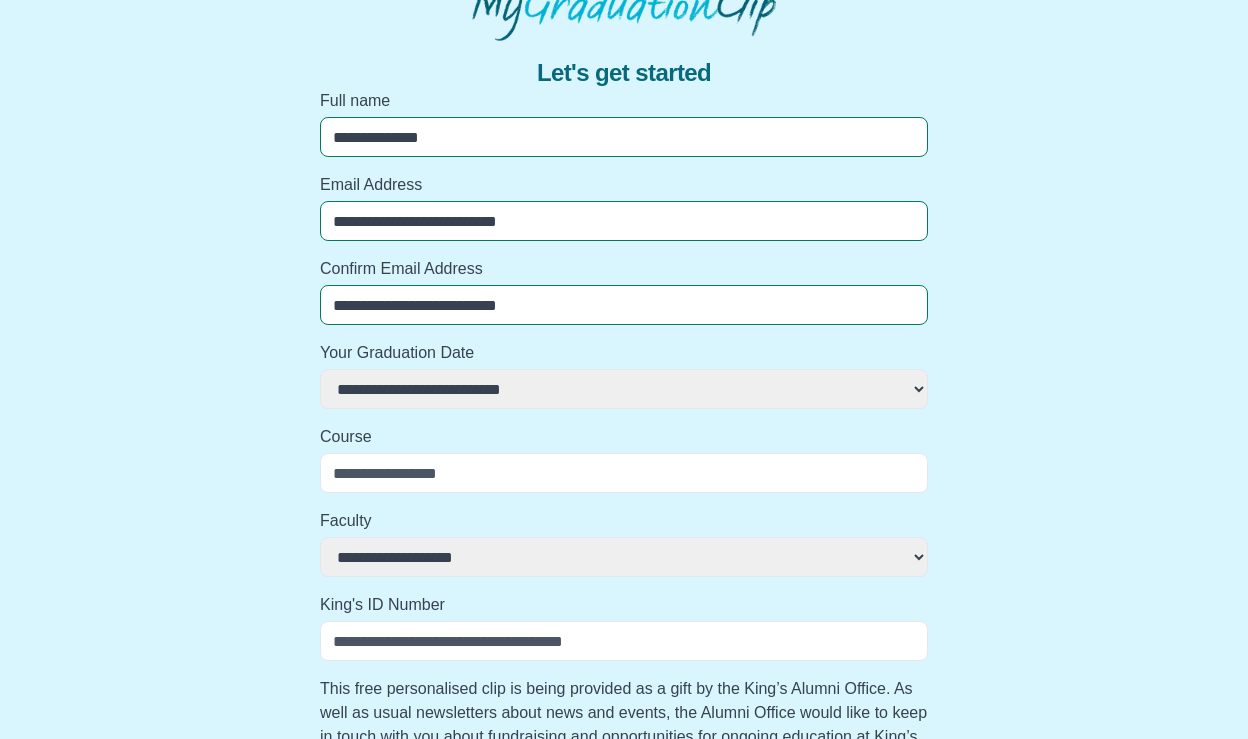 click on "**********" at bounding box center [624, 389] 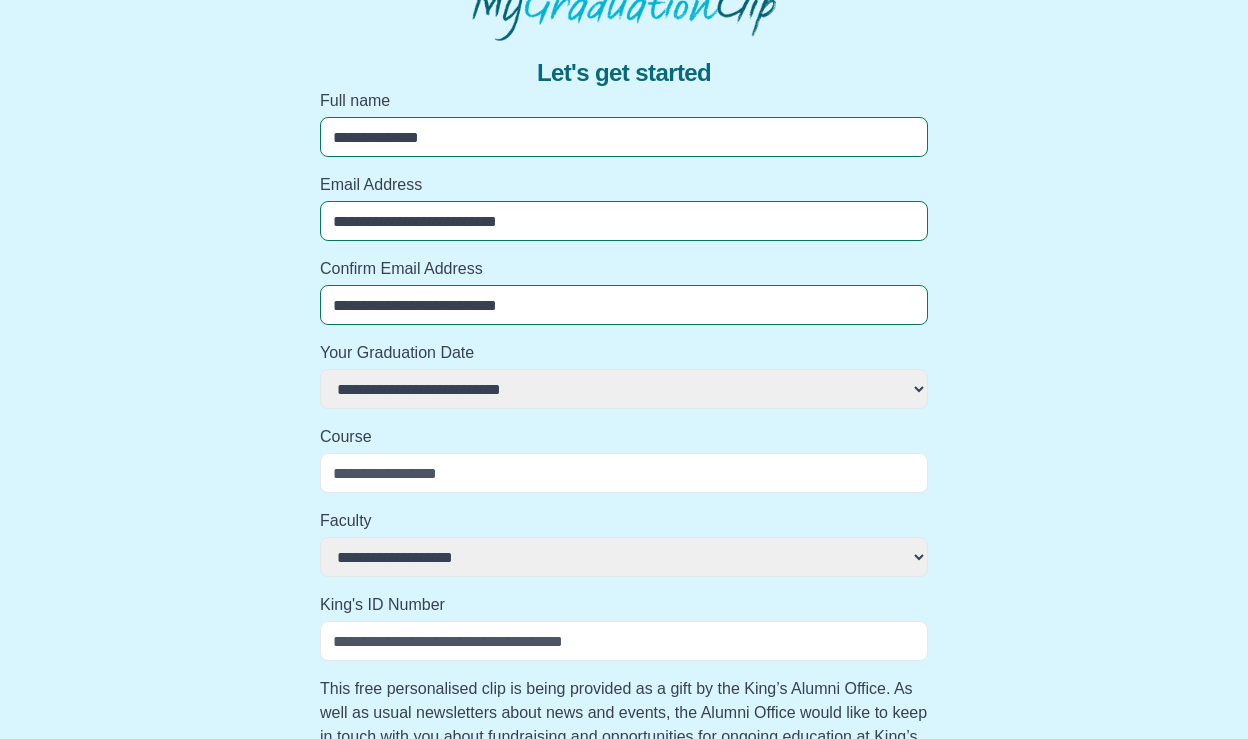 select on "**********" 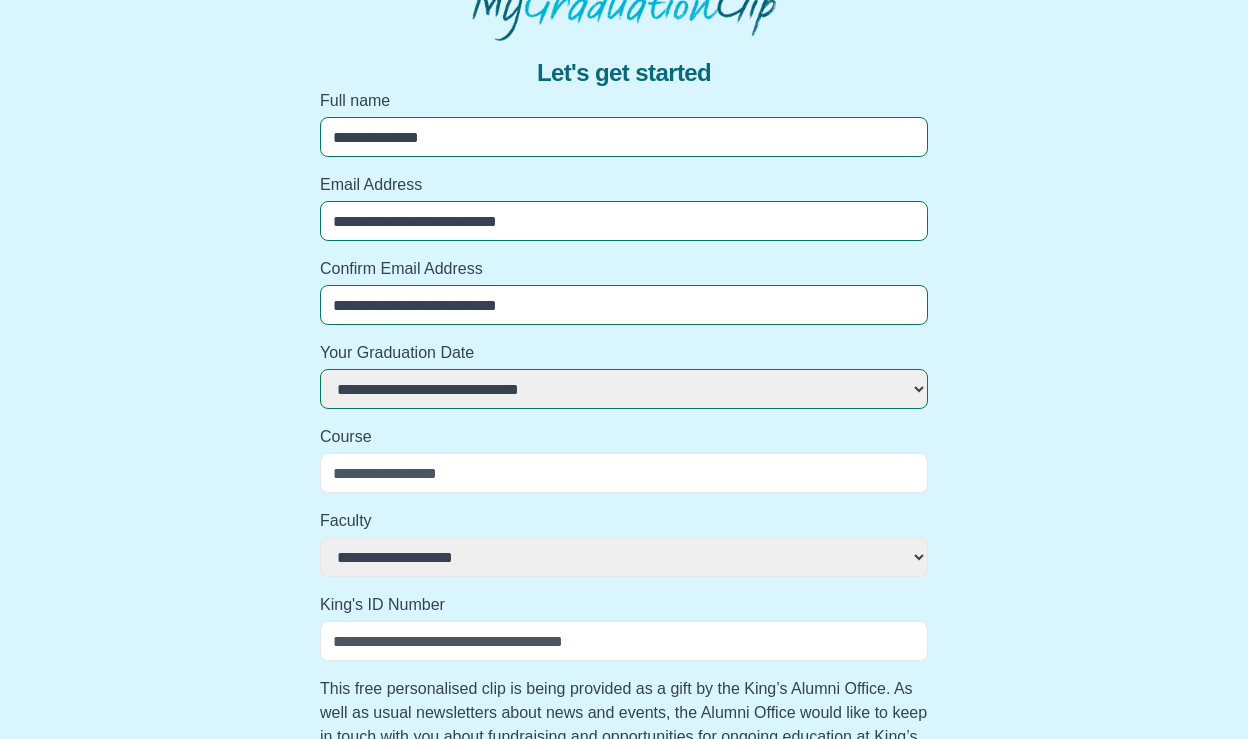 select 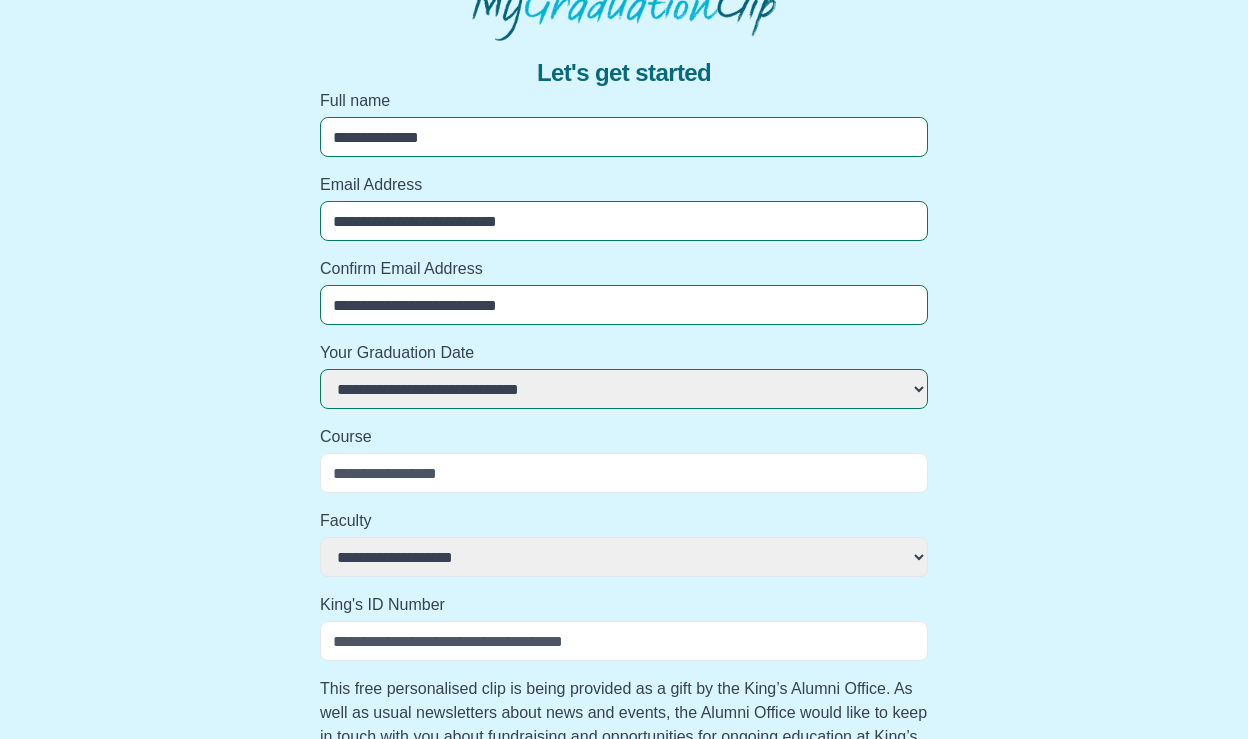 type on "*" 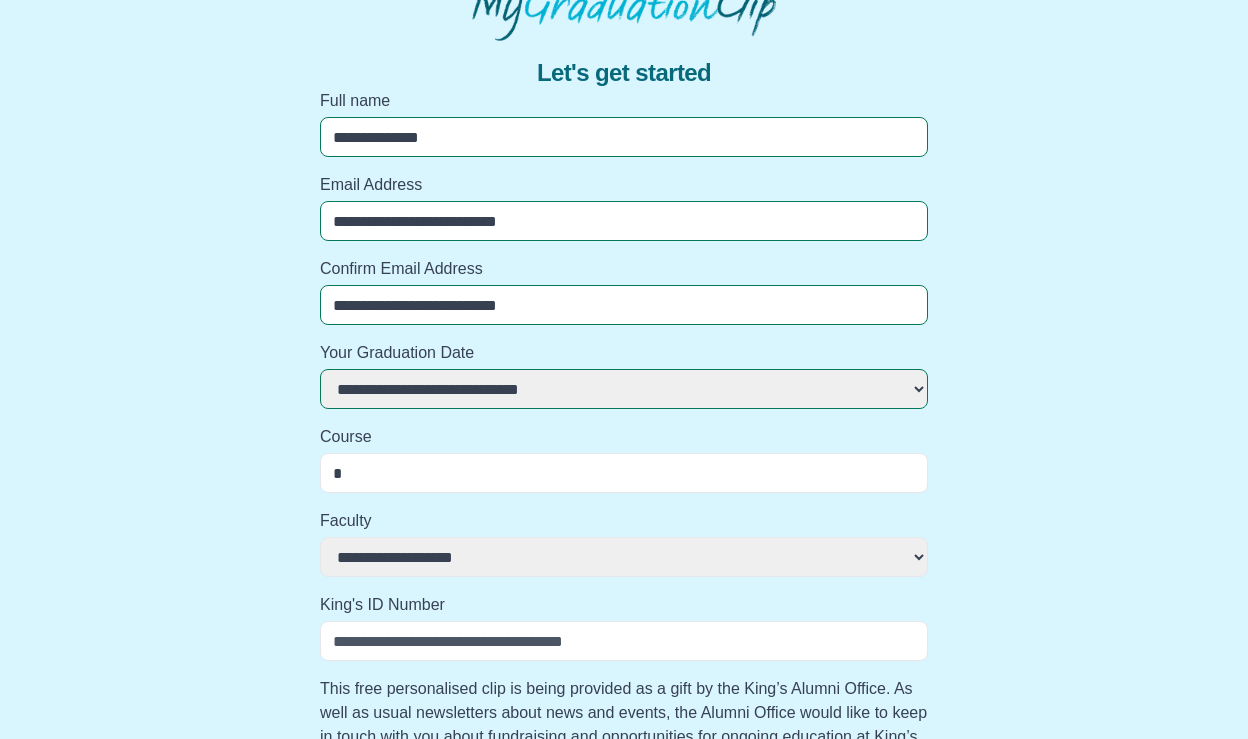 select 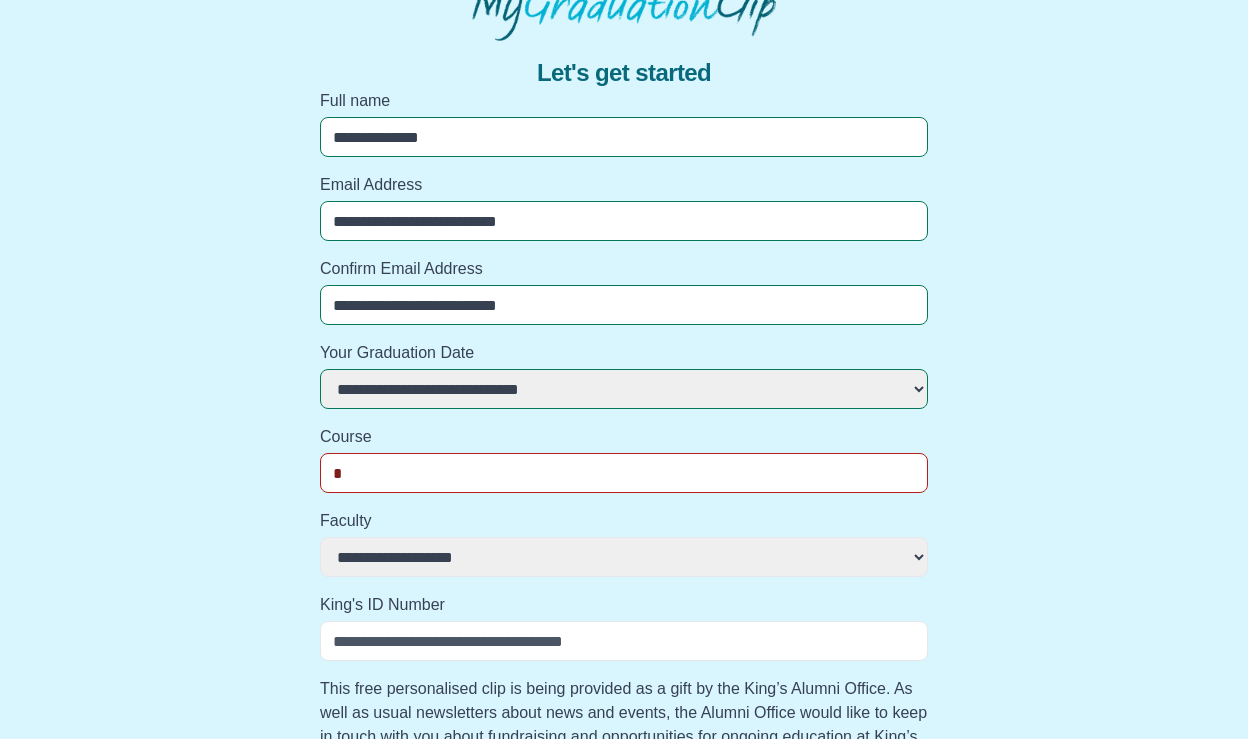 type on "**" 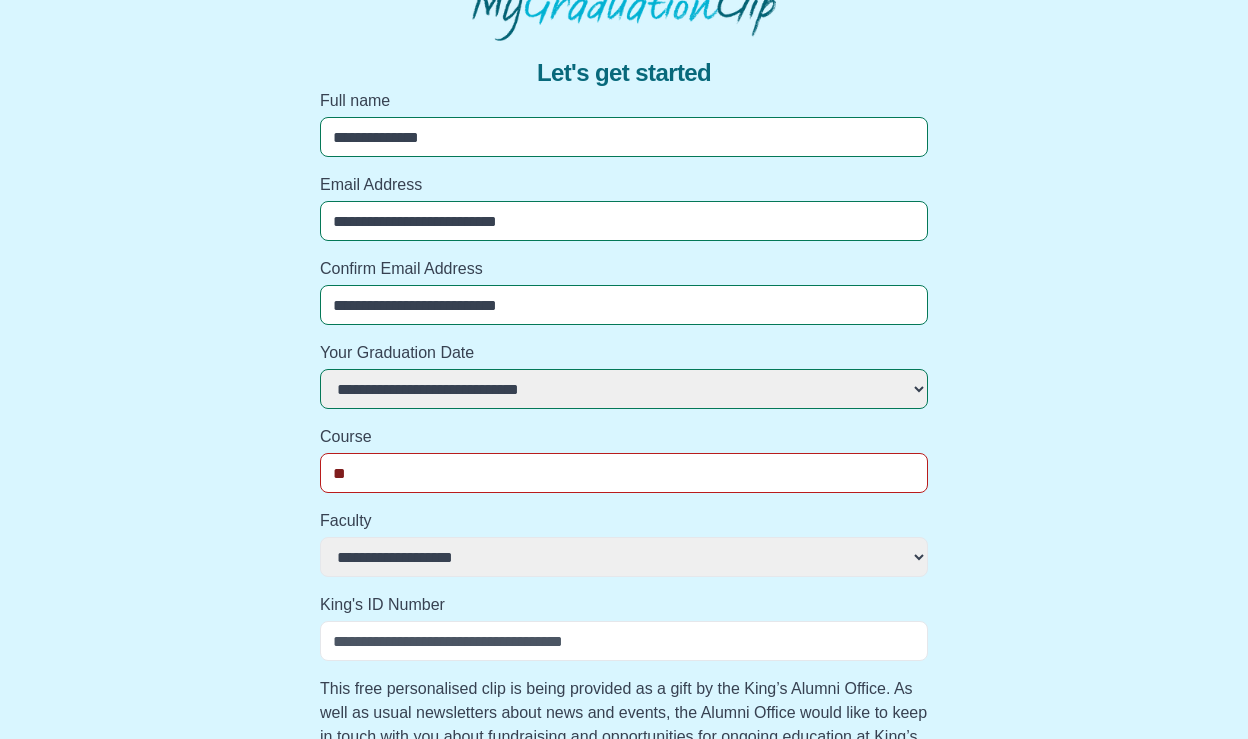 select 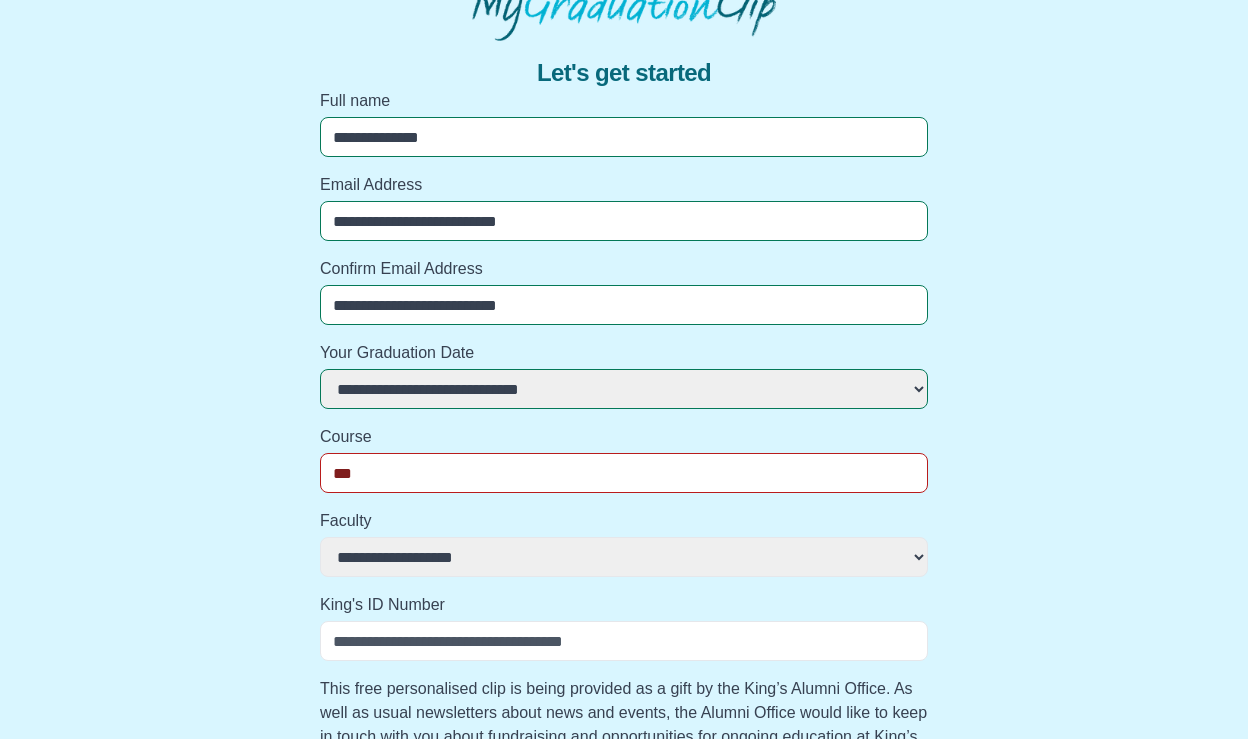 select 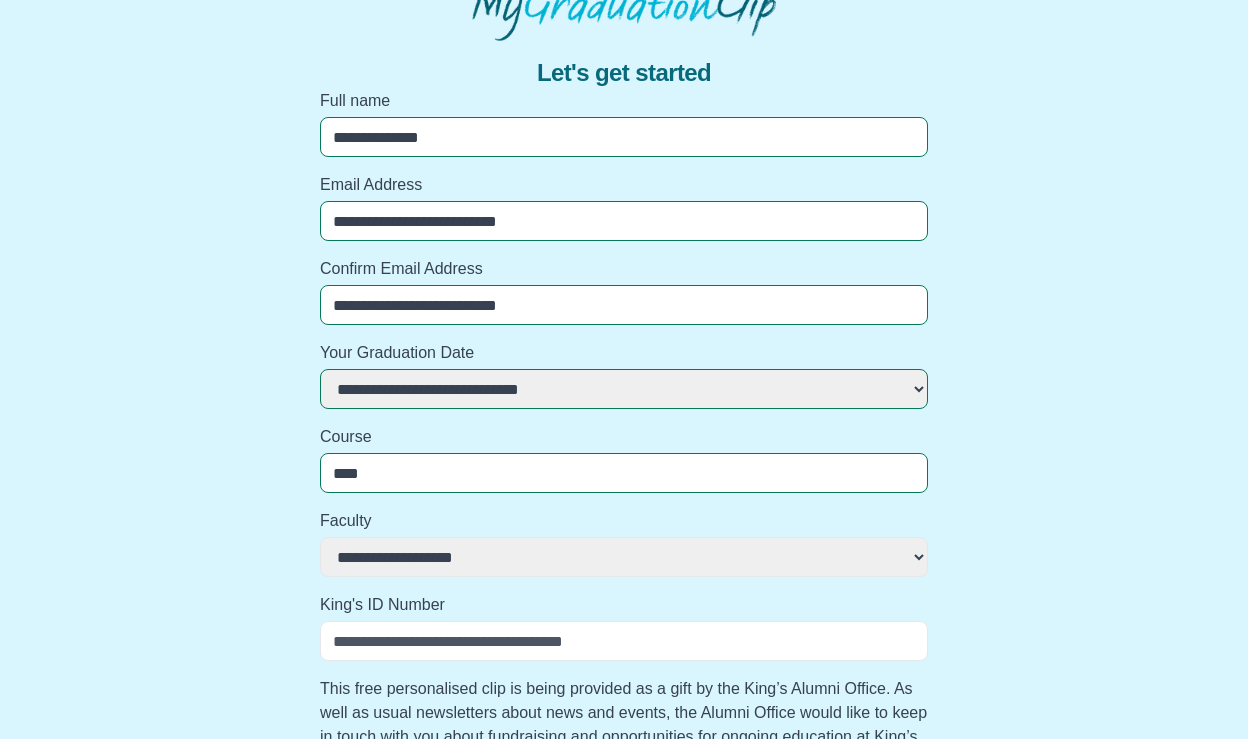 select 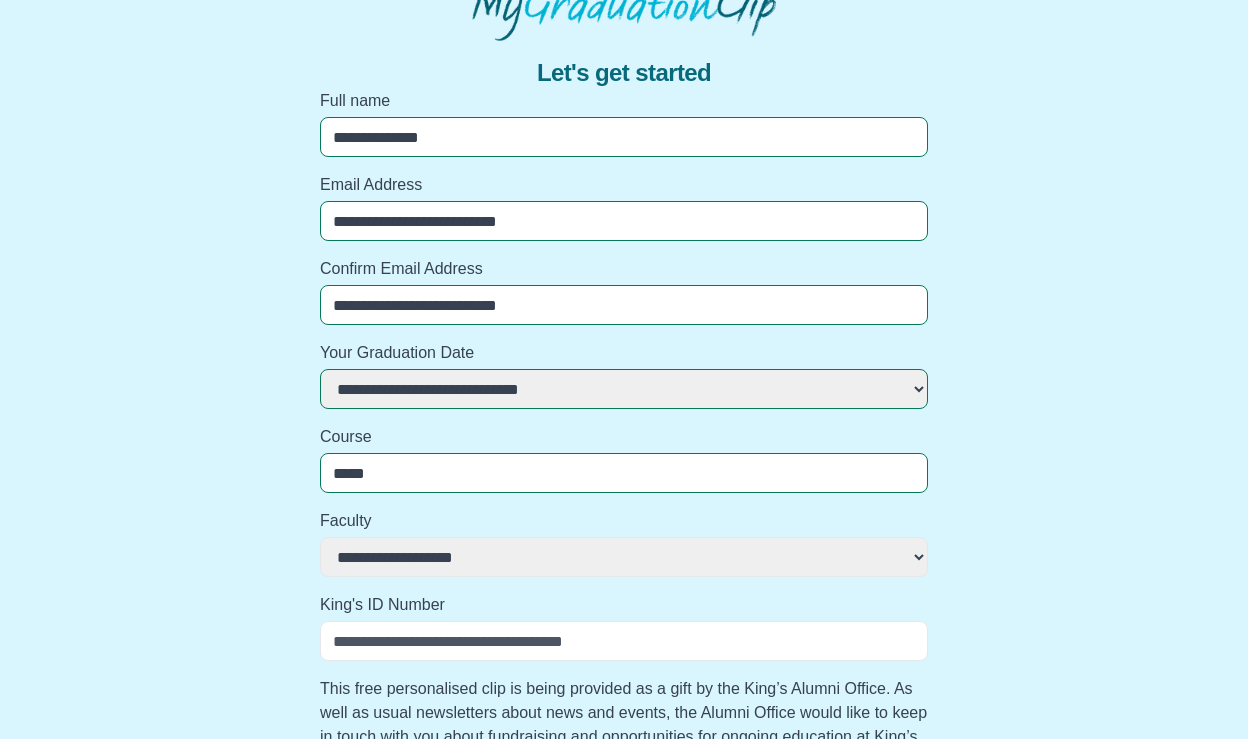 select 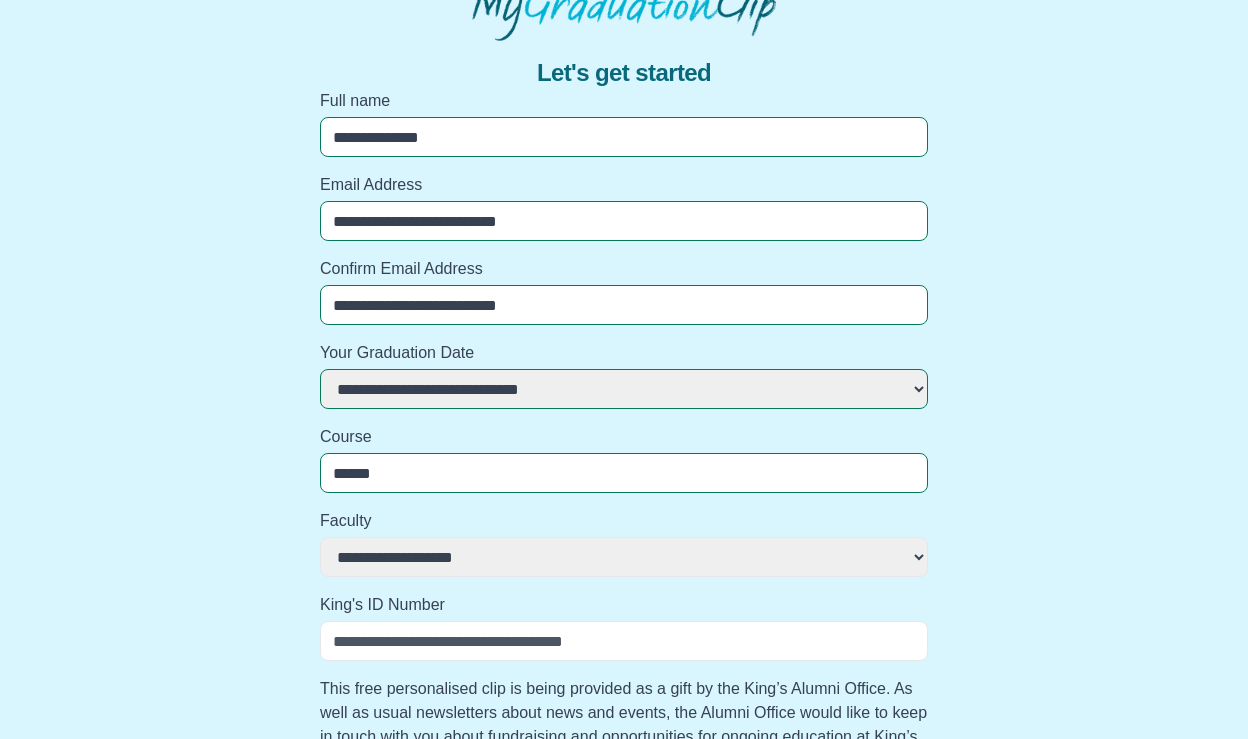 select 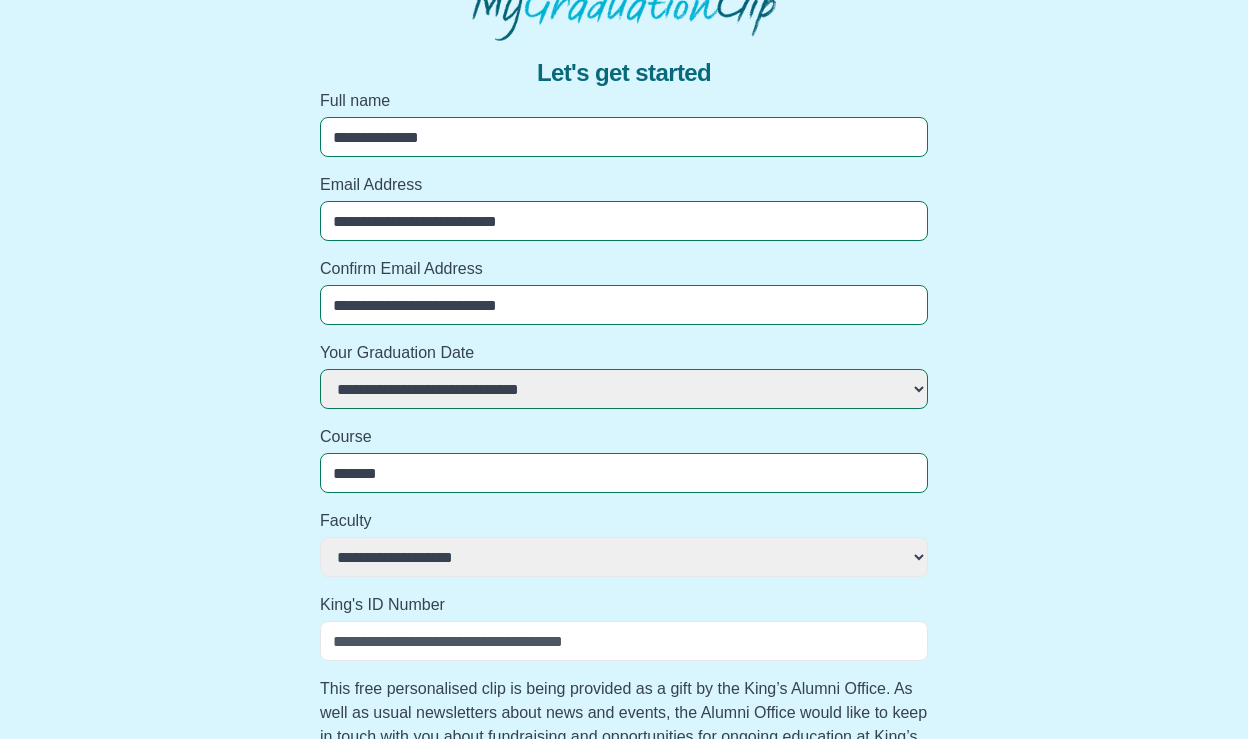 select 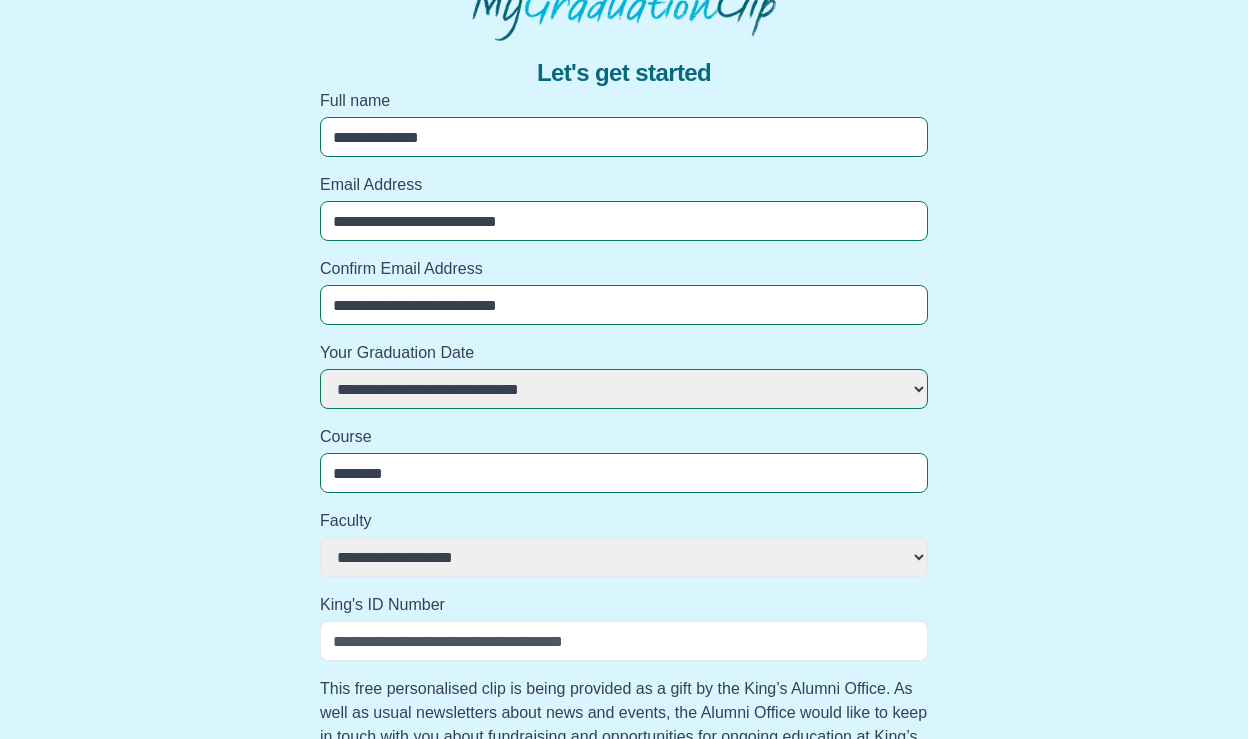 select 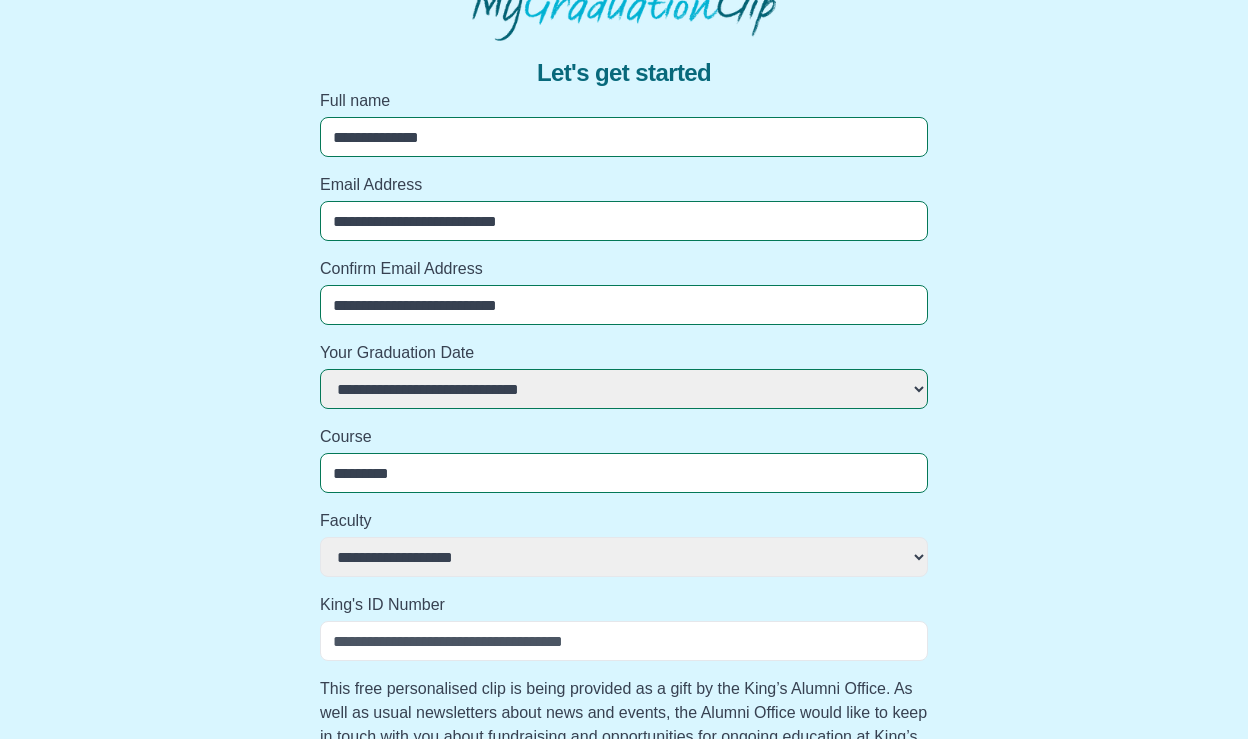 type on "*********" 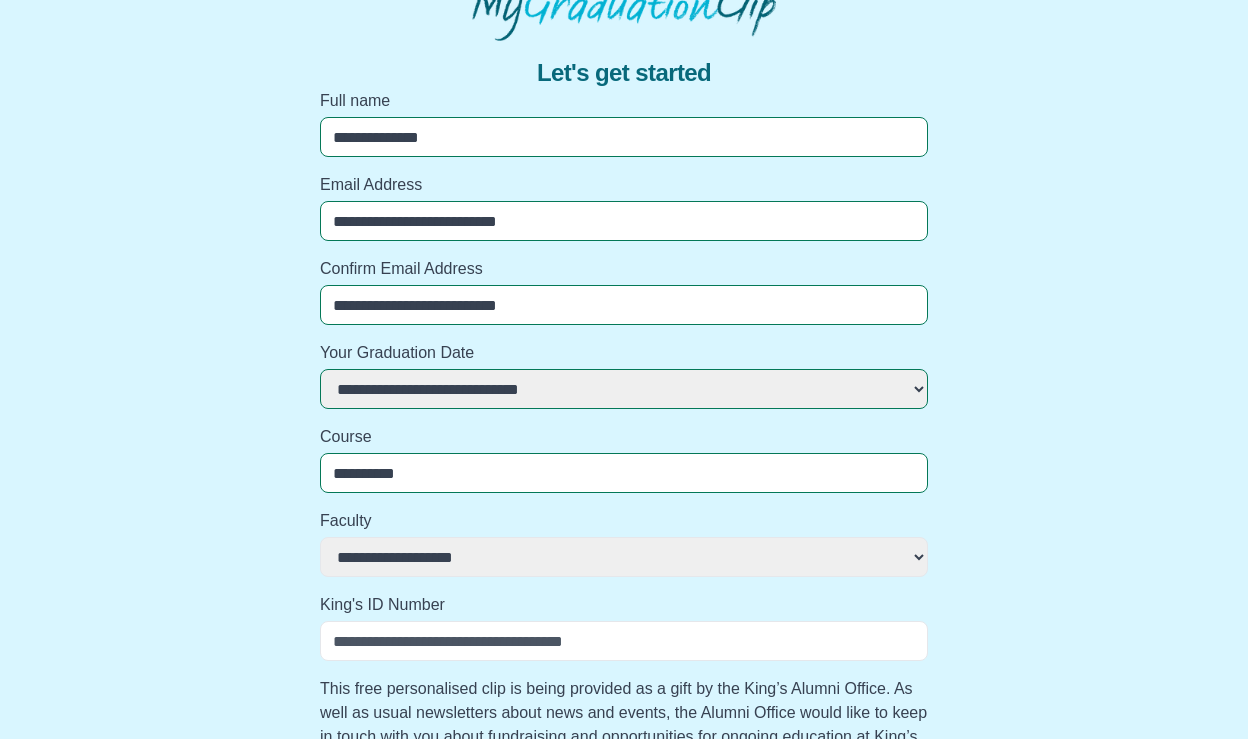 select 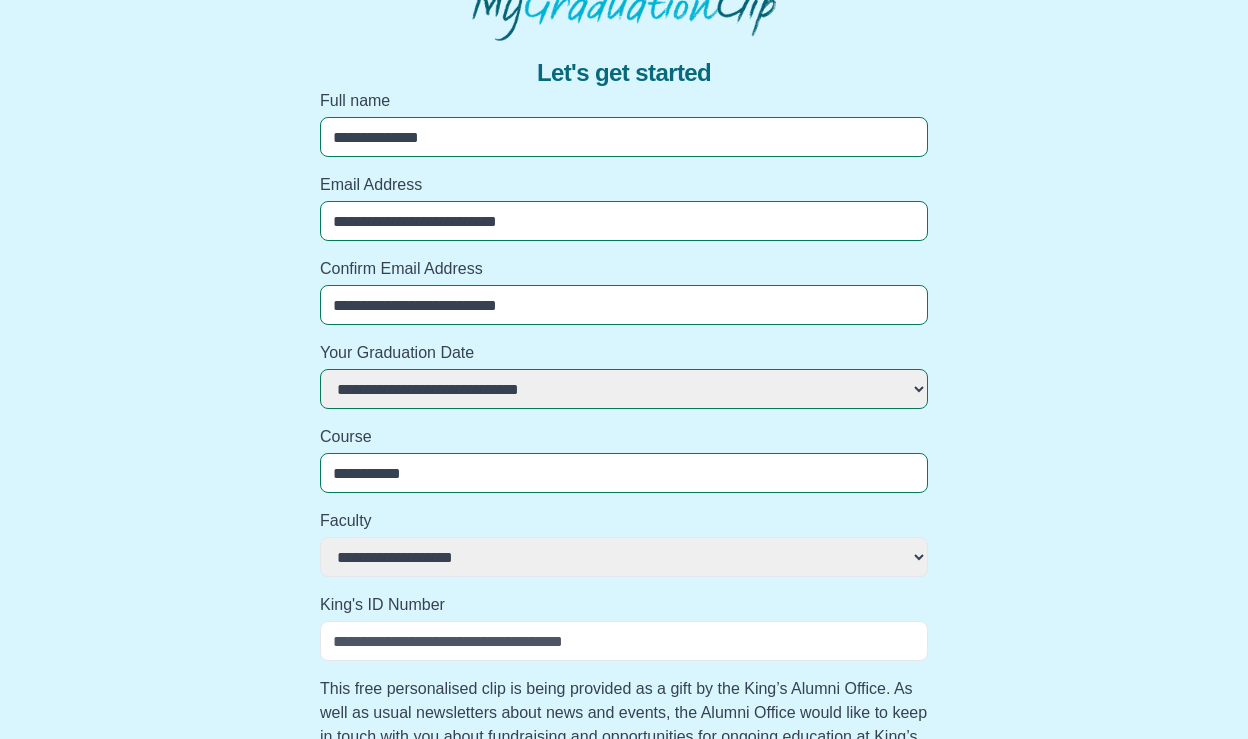 select 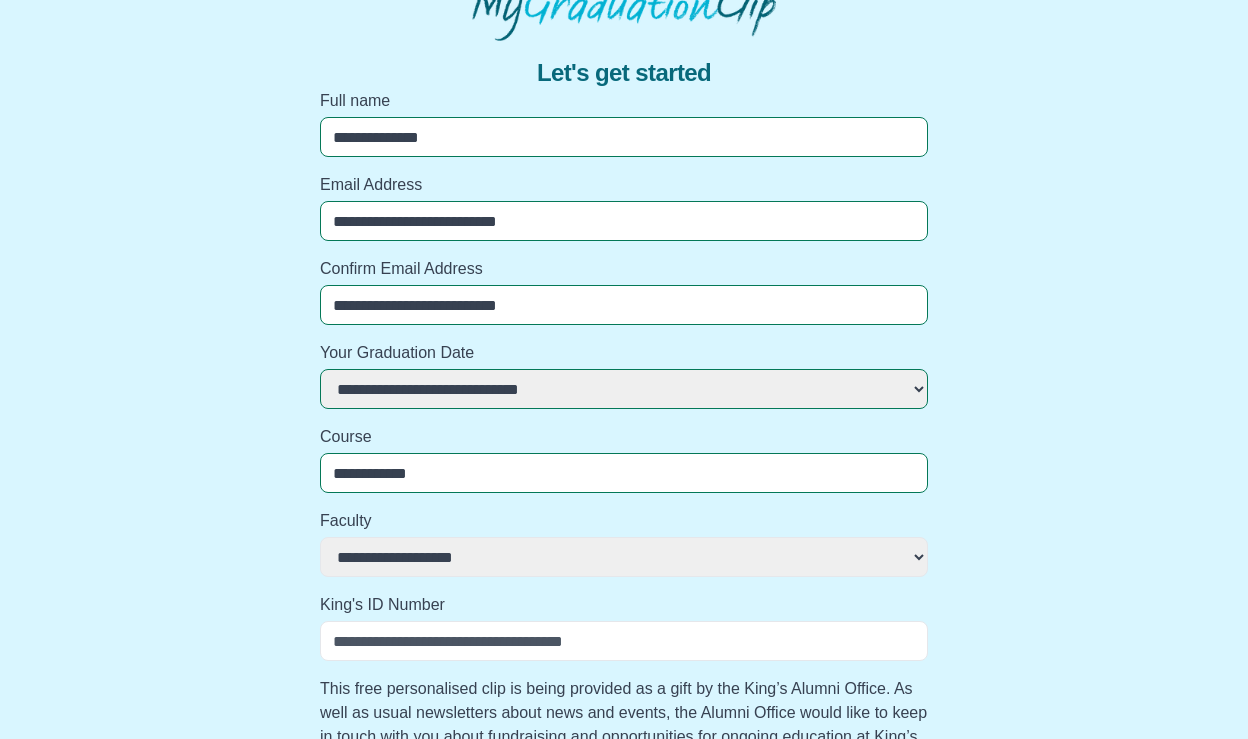 select 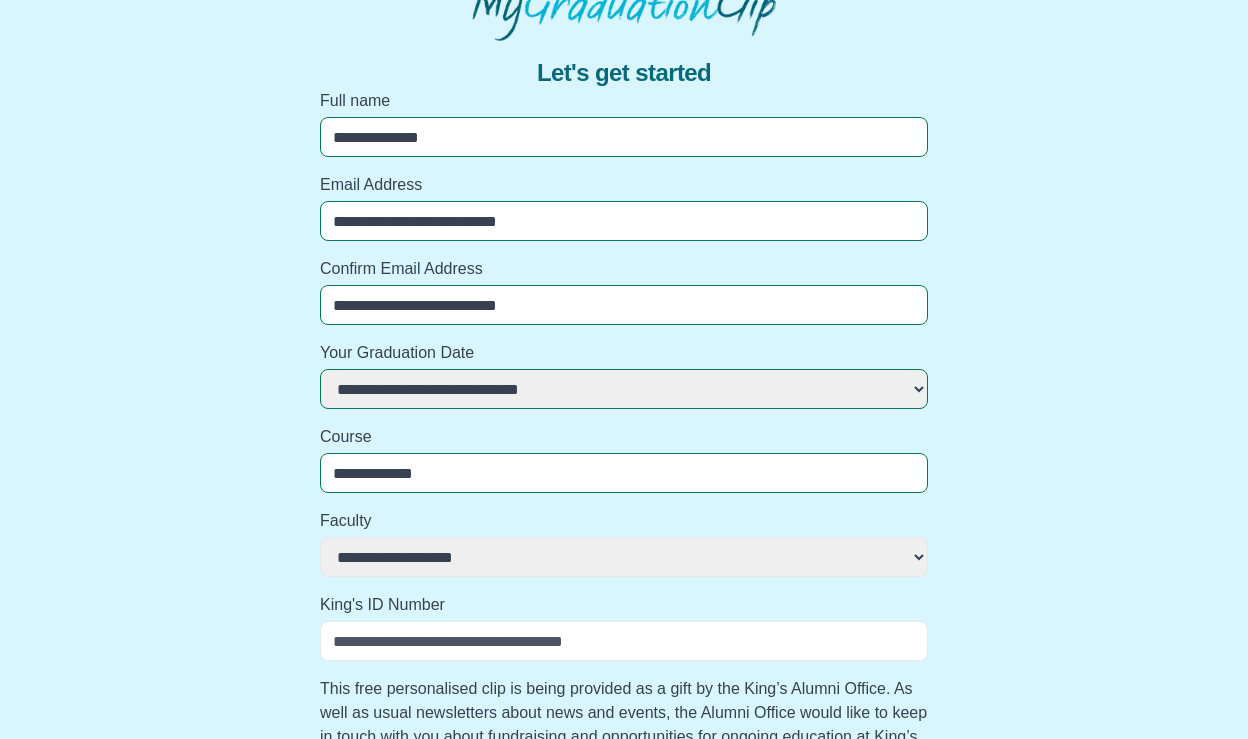 select 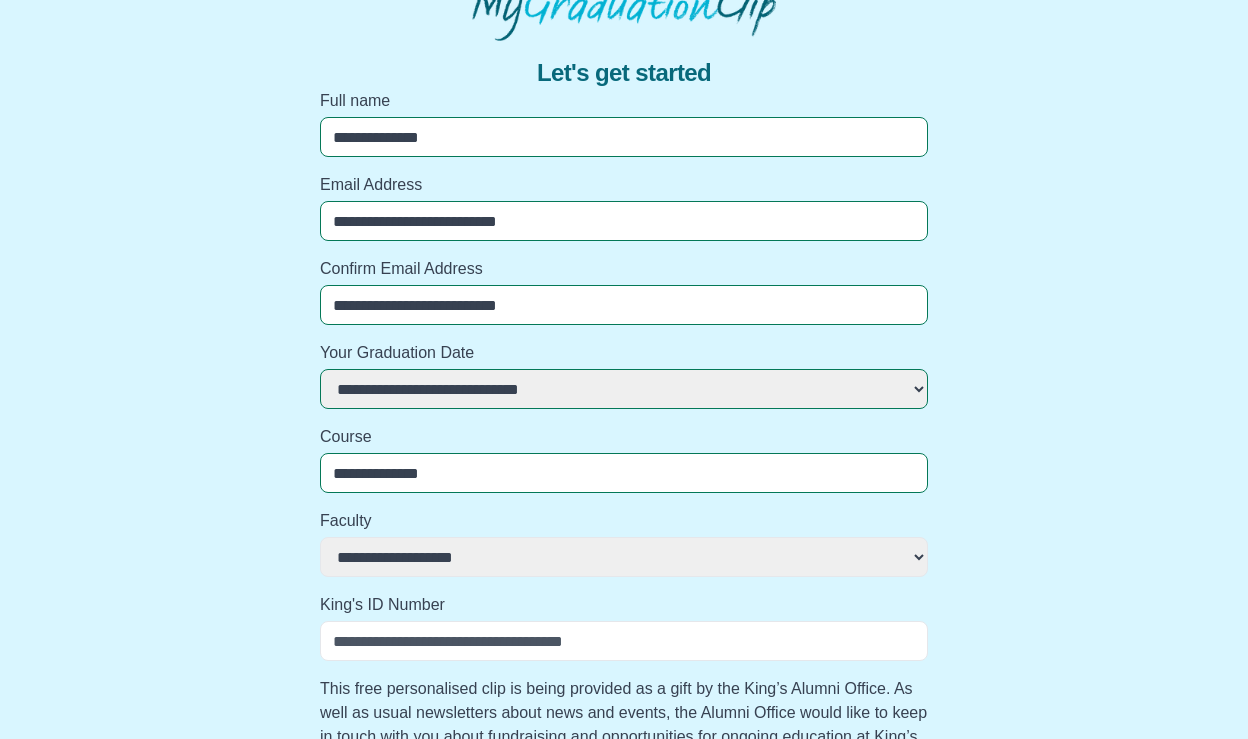 select 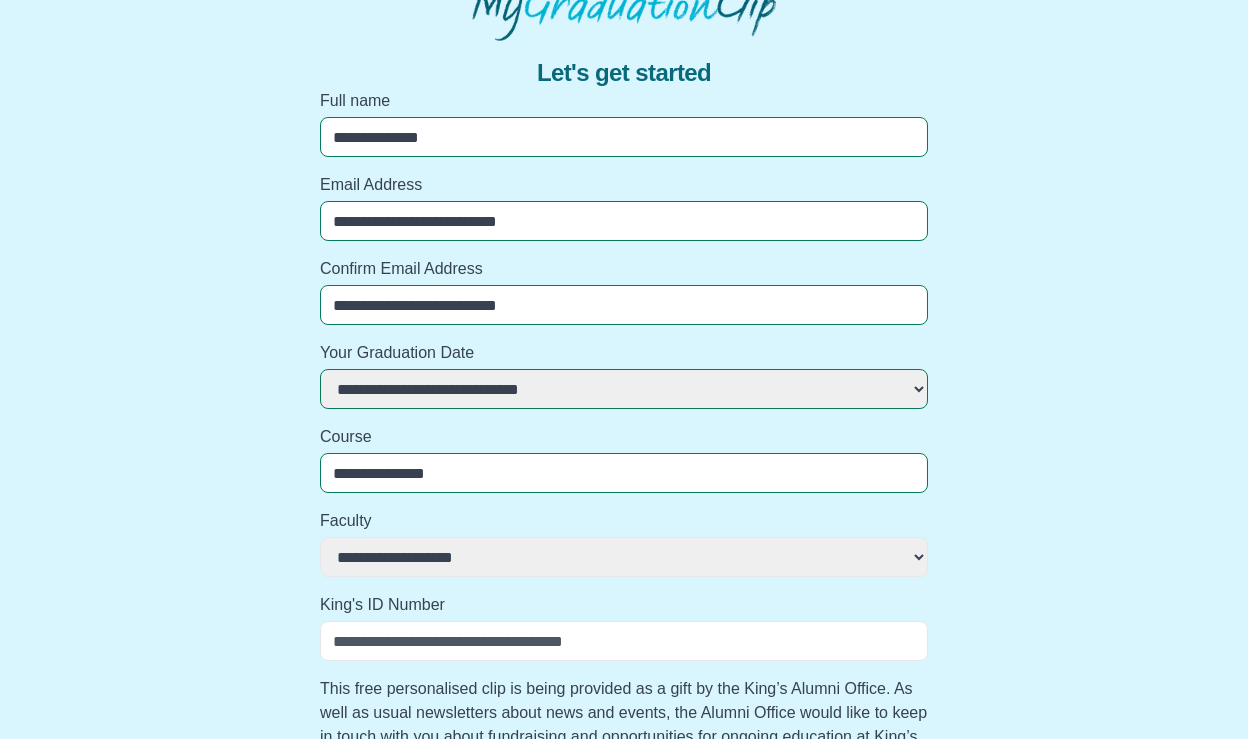select 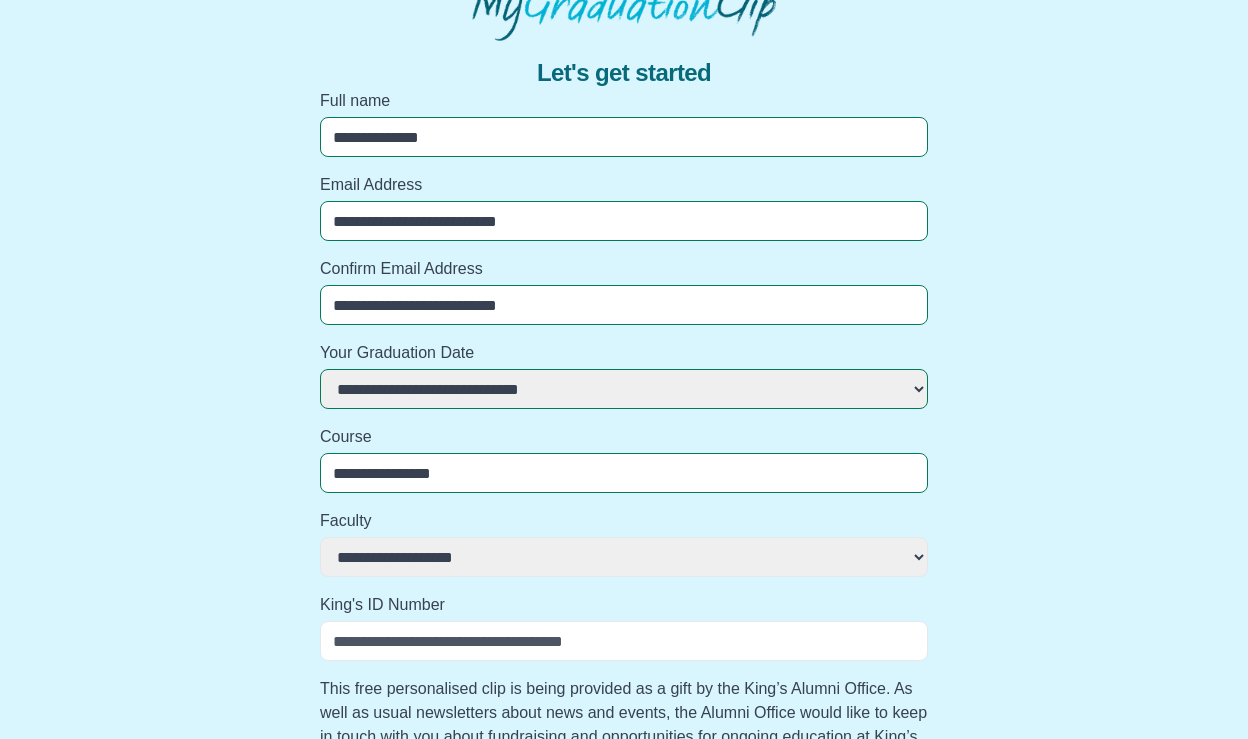 select 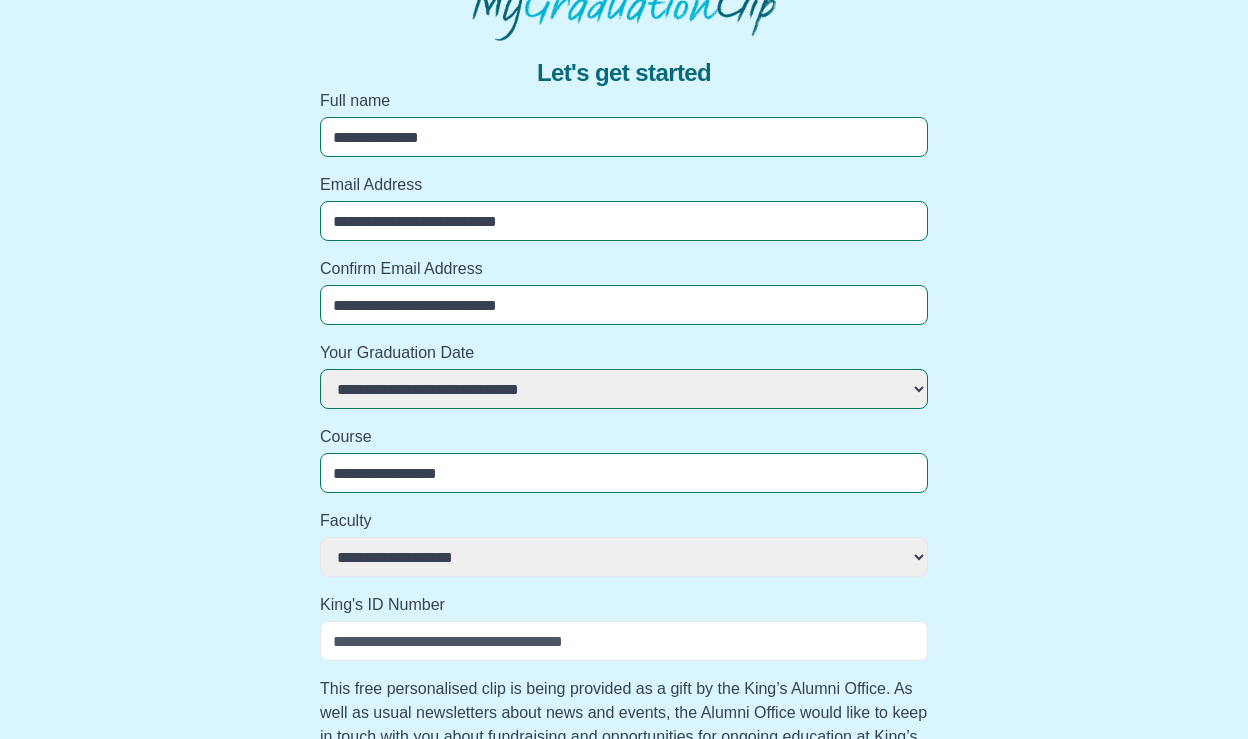 select 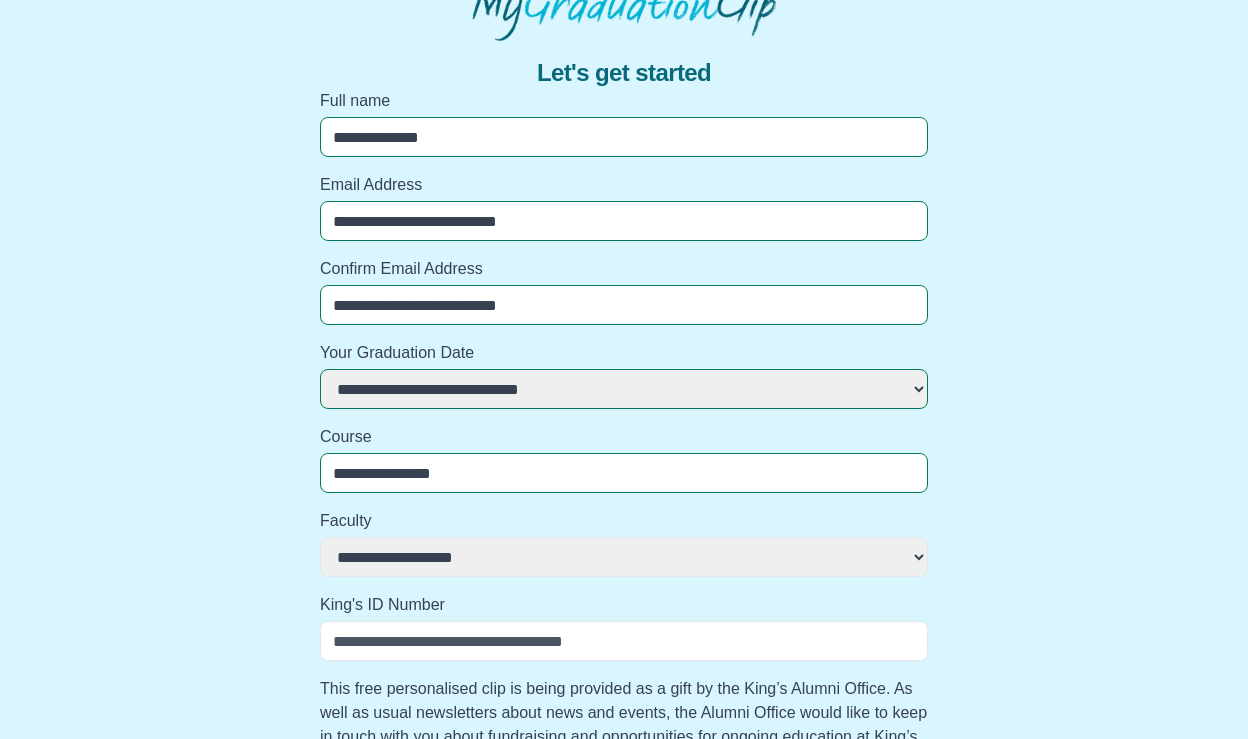 select 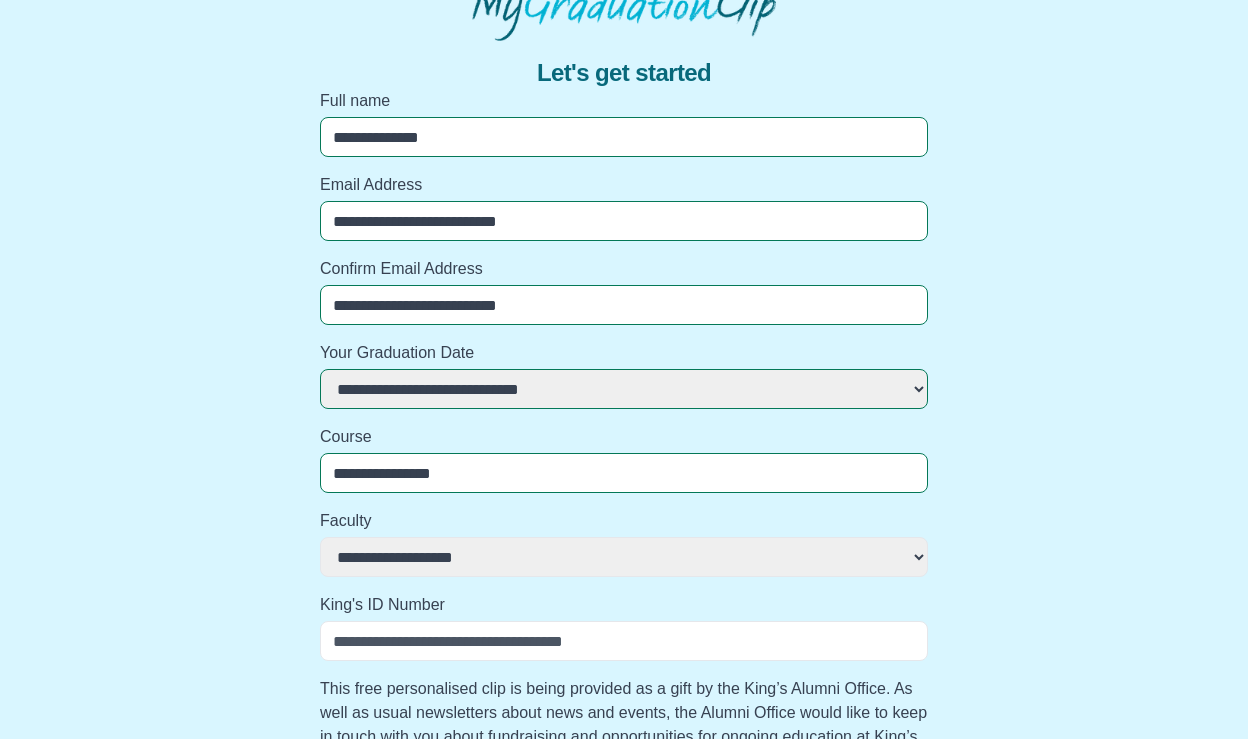 type on "**********" 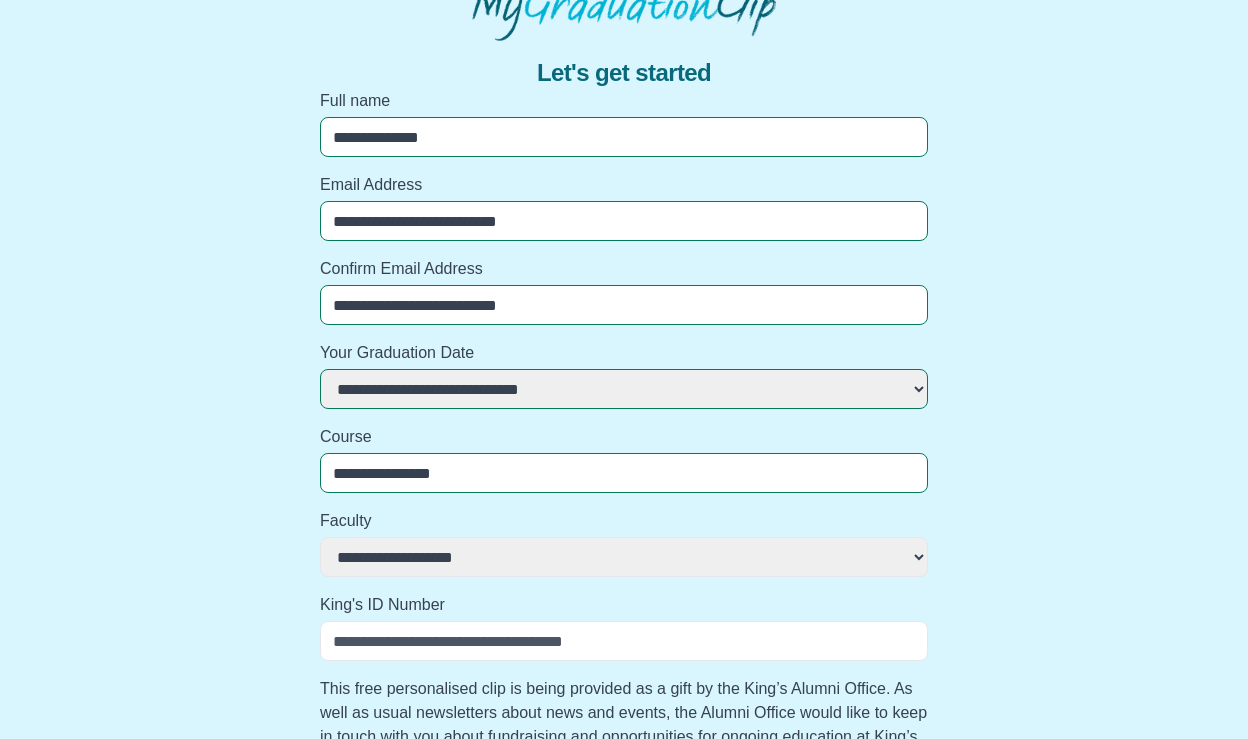 select on "**********" 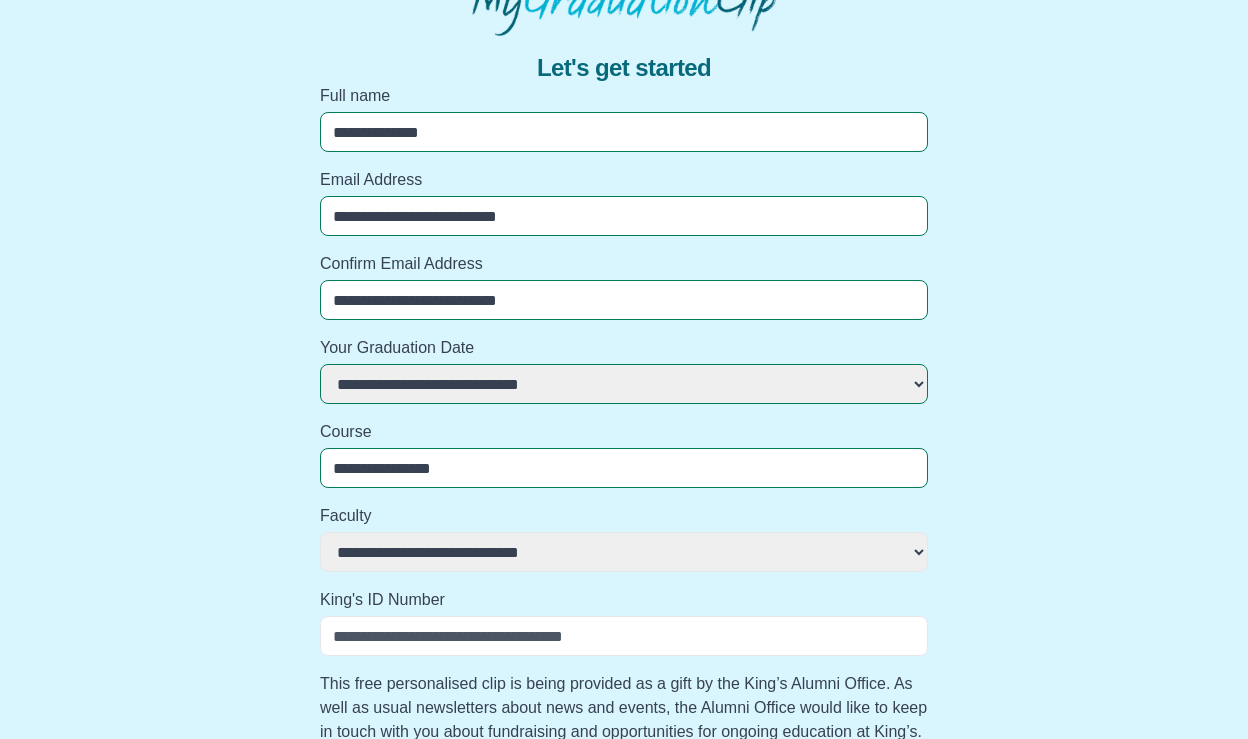 scroll, scrollTop: 263, scrollLeft: 0, axis: vertical 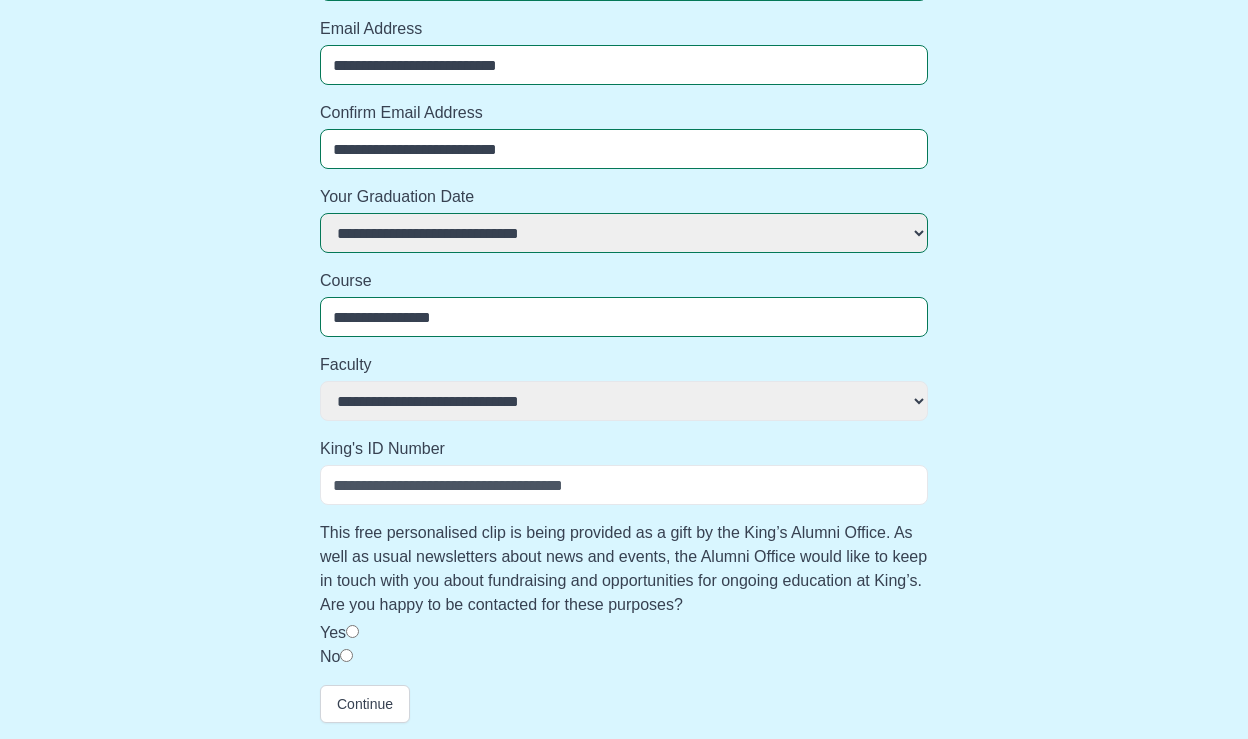 click on "King's ID Number" at bounding box center [624, 485] 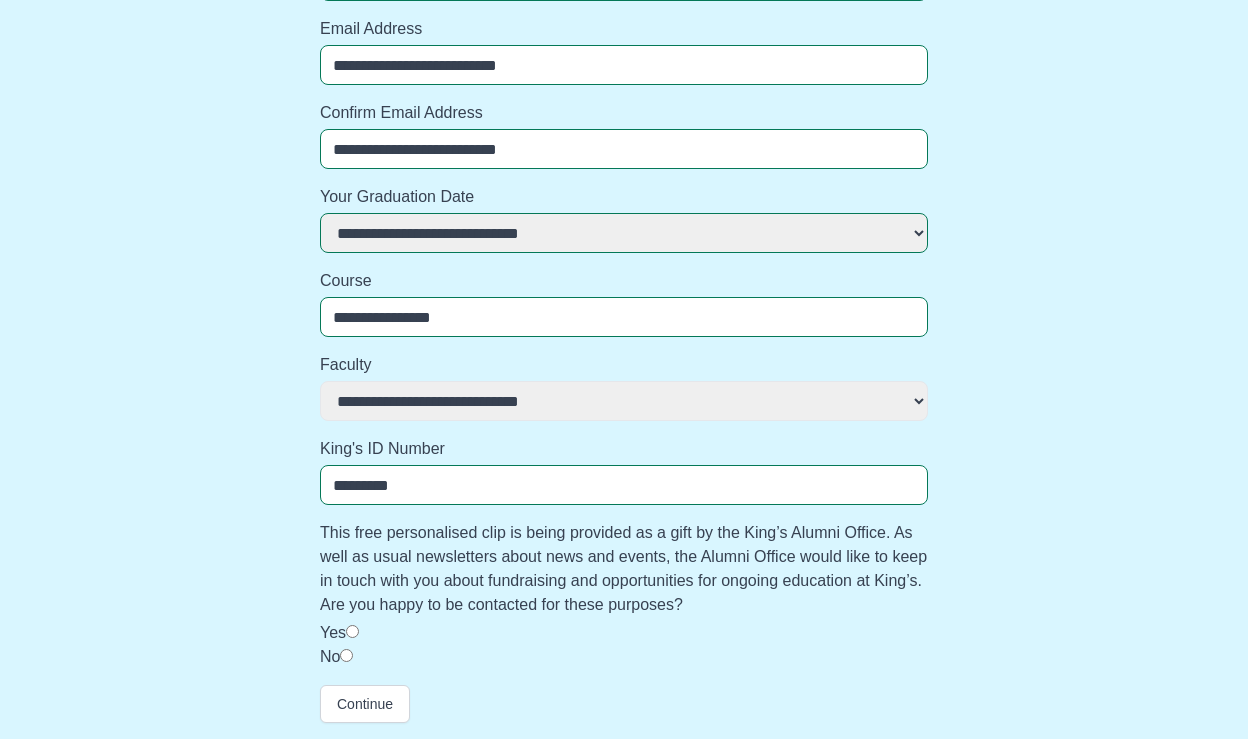 type on "*********" 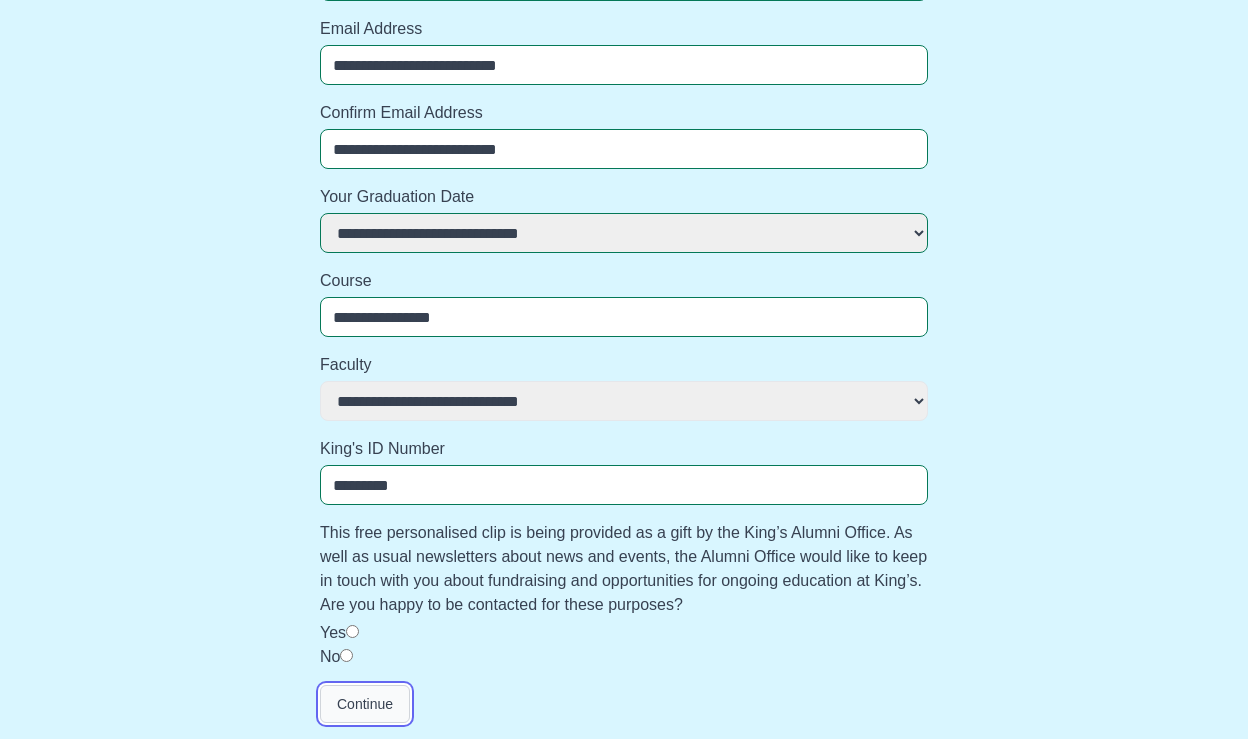 click on "Continue" at bounding box center (365, 704) 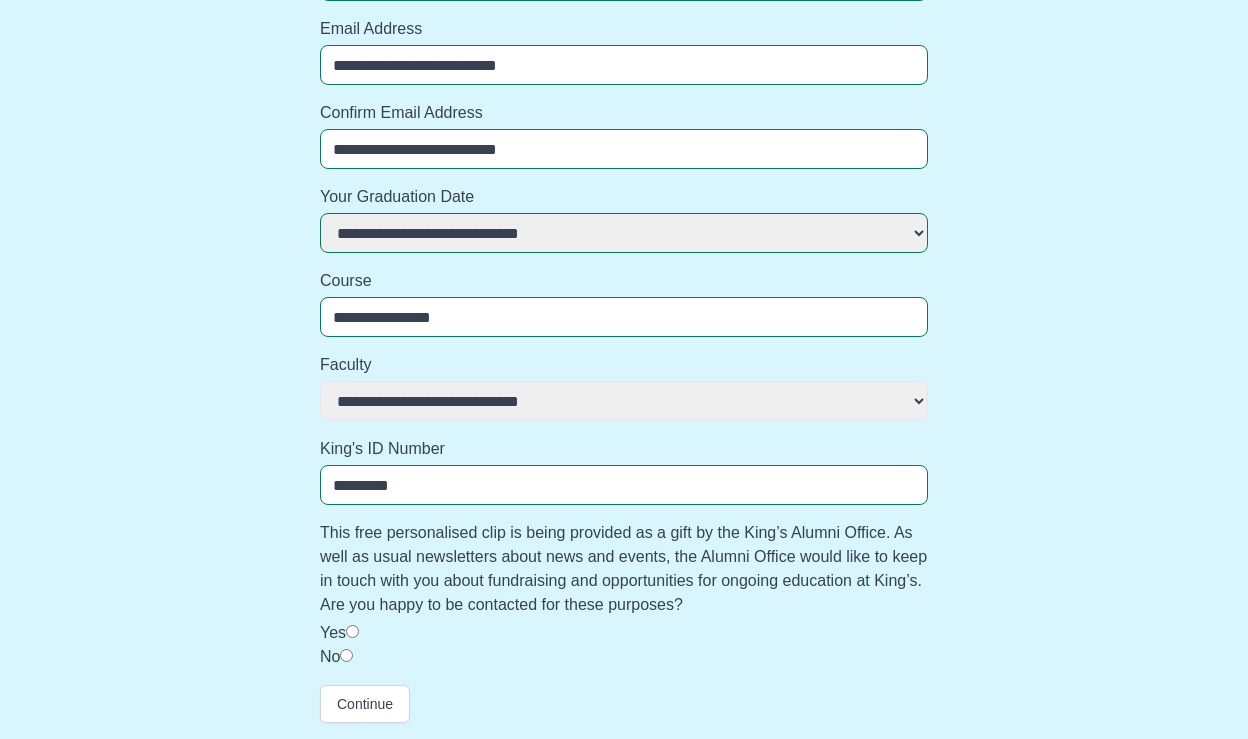 scroll, scrollTop: 0, scrollLeft: 0, axis: both 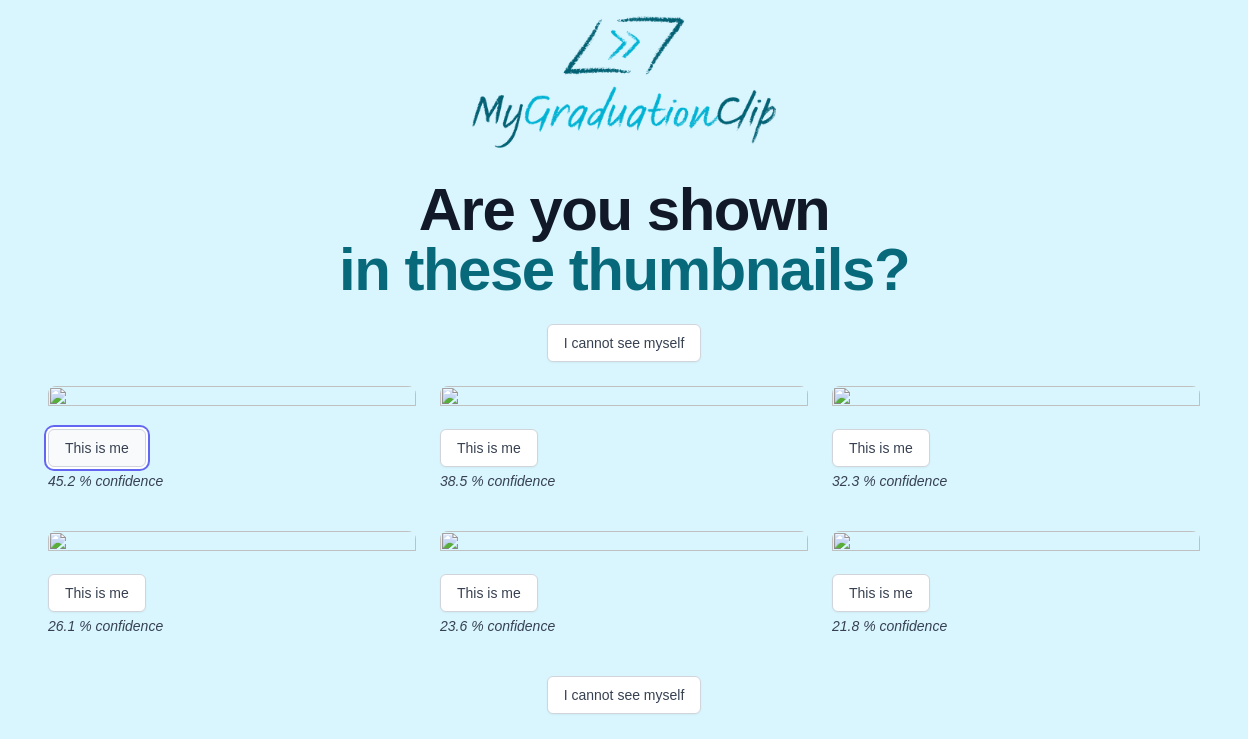 click on "This is me" at bounding box center [97, 448] 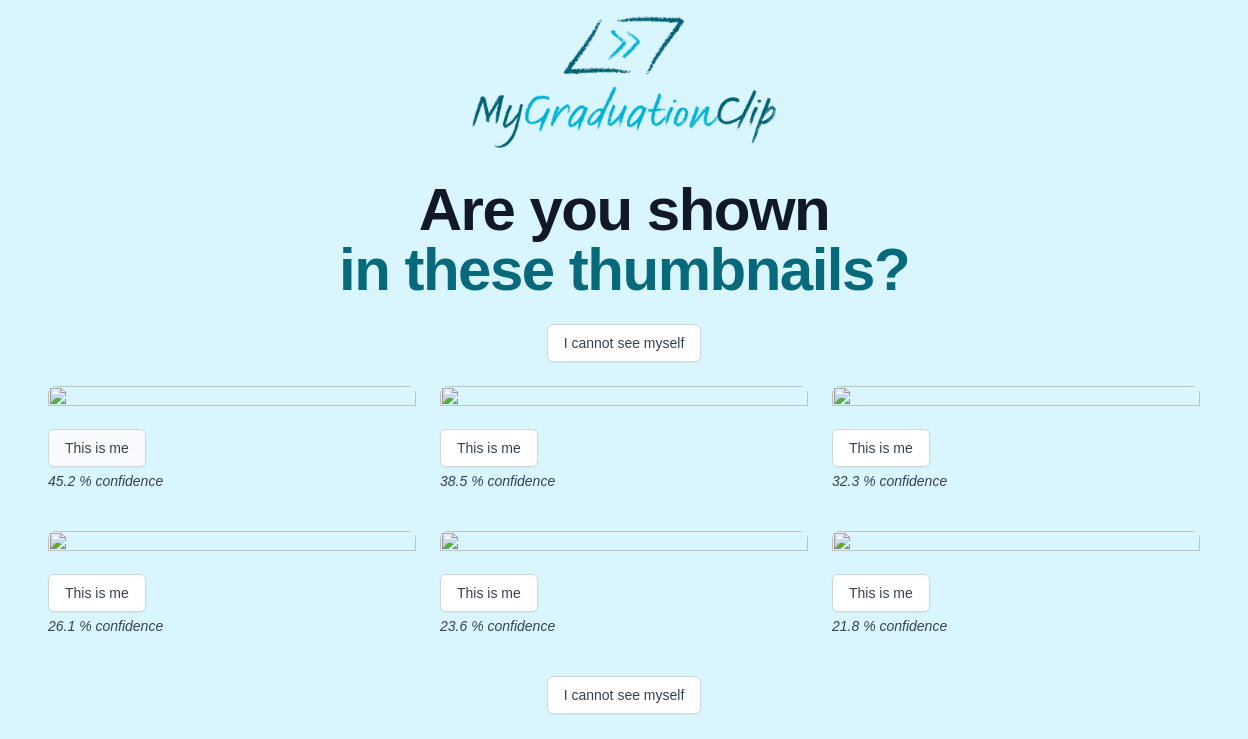 scroll, scrollTop: 359, scrollLeft: 0, axis: vertical 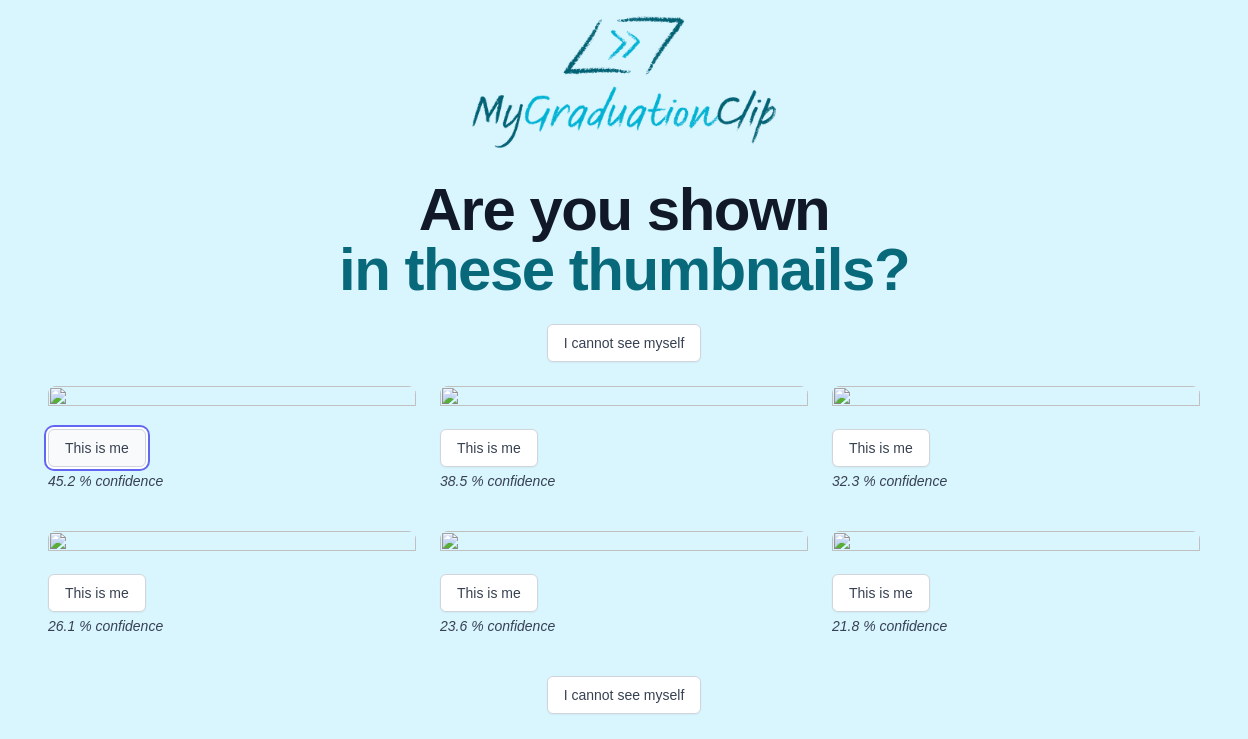 click on "This is me" at bounding box center (97, 448) 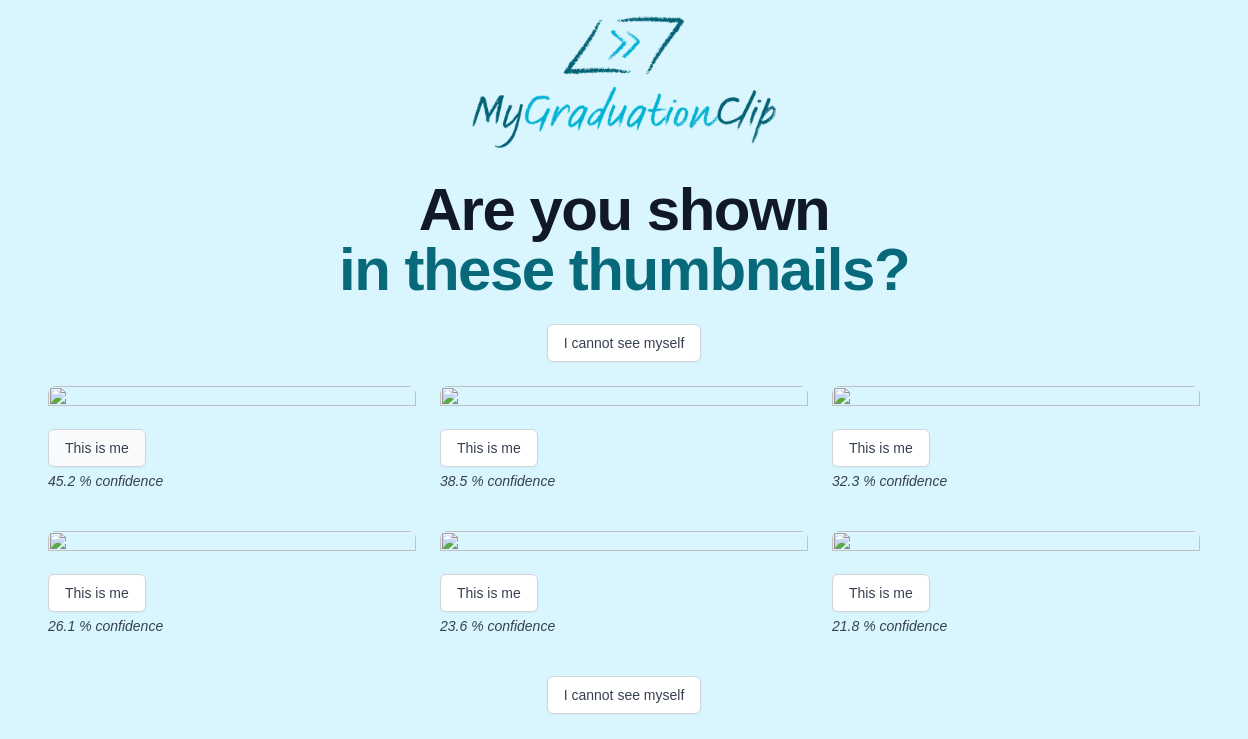 scroll, scrollTop: 0, scrollLeft: 0, axis: both 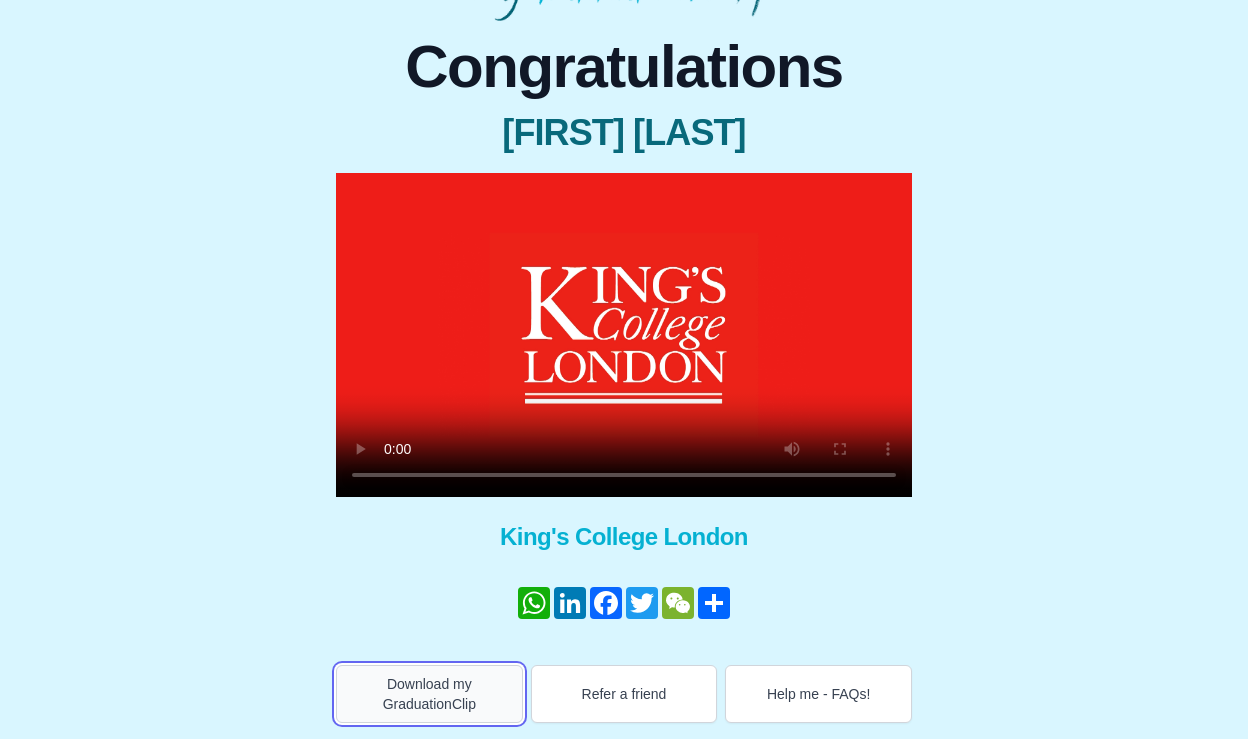 click on "Download my GraduationClip" at bounding box center (429, 694) 